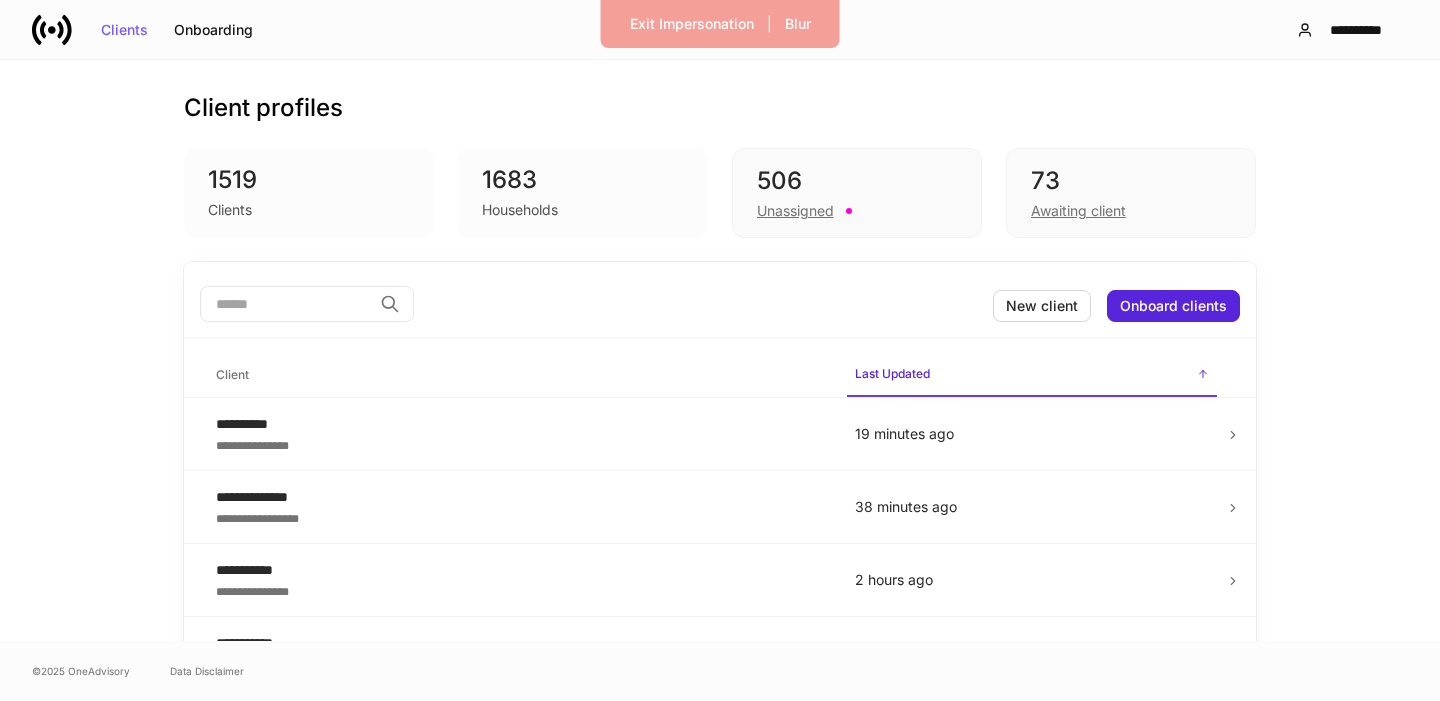 scroll, scrollTop: 0, scrollLeft: 0, axis: both 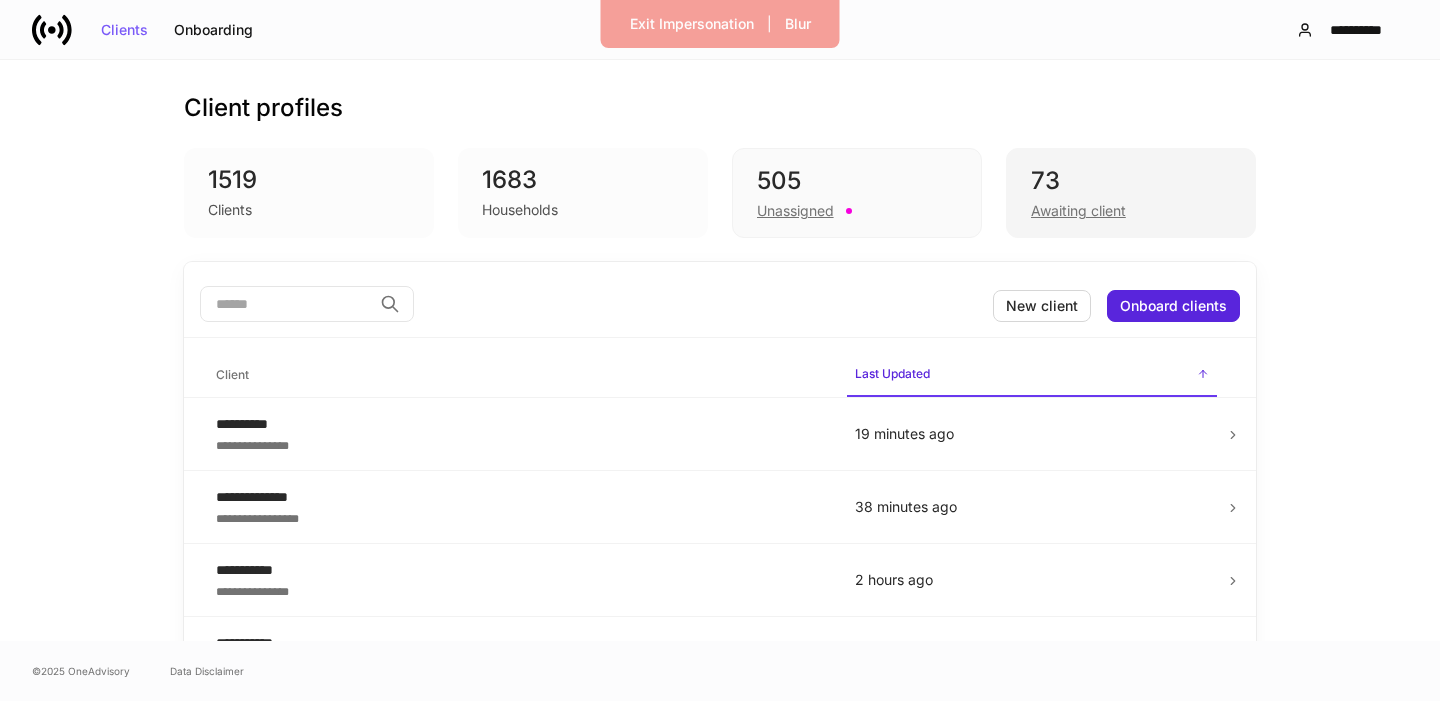 click on "Awaiting client" at bounding box center [1131, 209] 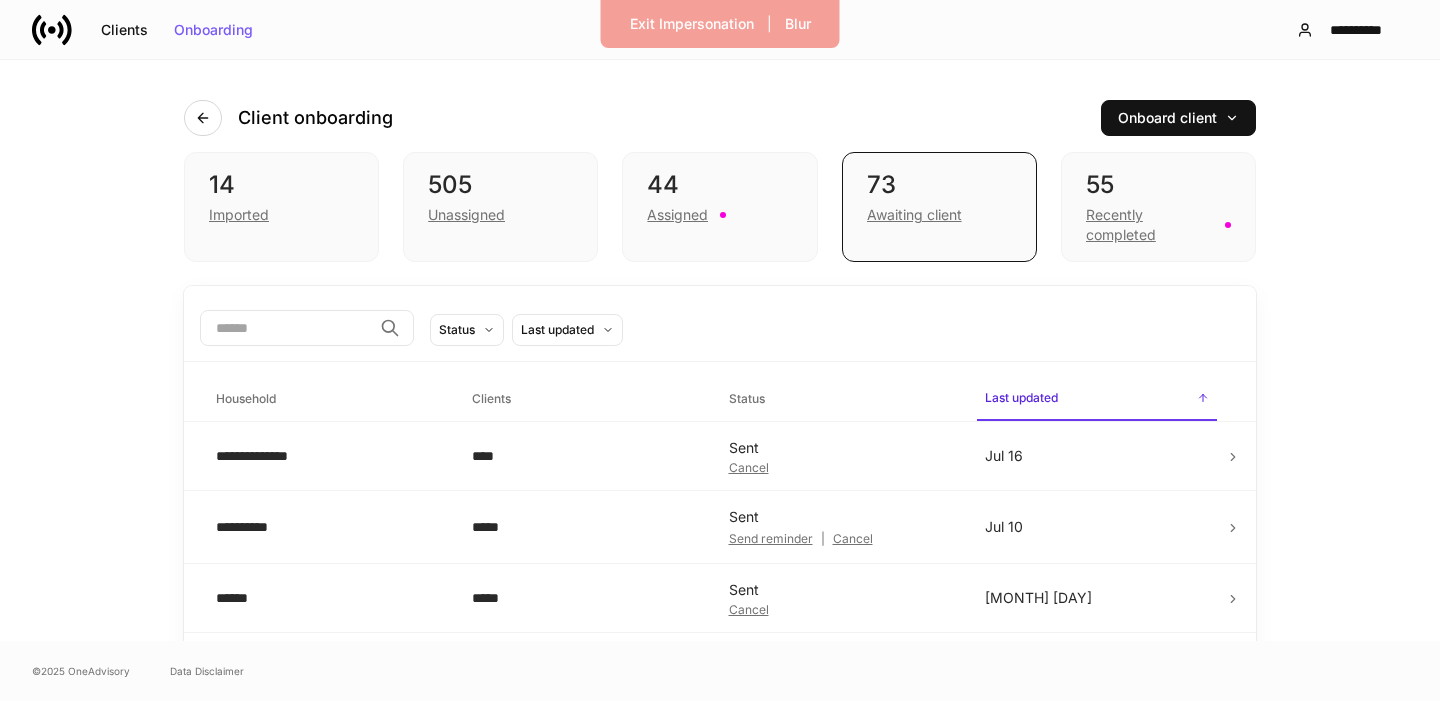 click on "Client onboarding Onboard client 14 Imported 505 Unassigned 44 Assigned 73 Awaiting client 55 Recently completed ​ Status Last updated Household Clients Status Last updated sorted descending   Sent Cancel [MONTH] [DAY] Sent Send reminder | Cancel [MONTH] [DAY] Sent Cancel [MONTH] [DAY] Sent Reminder sent | Cancel [MONTH] [DAY] Sent Send reminder | Cancel [MONTH] [DAY] Sent Send reminder | Cancel [MONTH] [DAY] Sent Send reminder | Cancel [MONTH] [DAY] Sent Send reminder | Cancel [MONTH] [DAY] Sent Send reminder | Cancel [MONTH] [DAY] Sent Cancel [MONTH] [DAY] Sent Cancel [MONTH] [DAY] Sent Send reminder | Cancel [MONTH] [DAY] Sent Send reminder | Cancel [MONTH] [DAY]" at bounding box center [720, 1171] 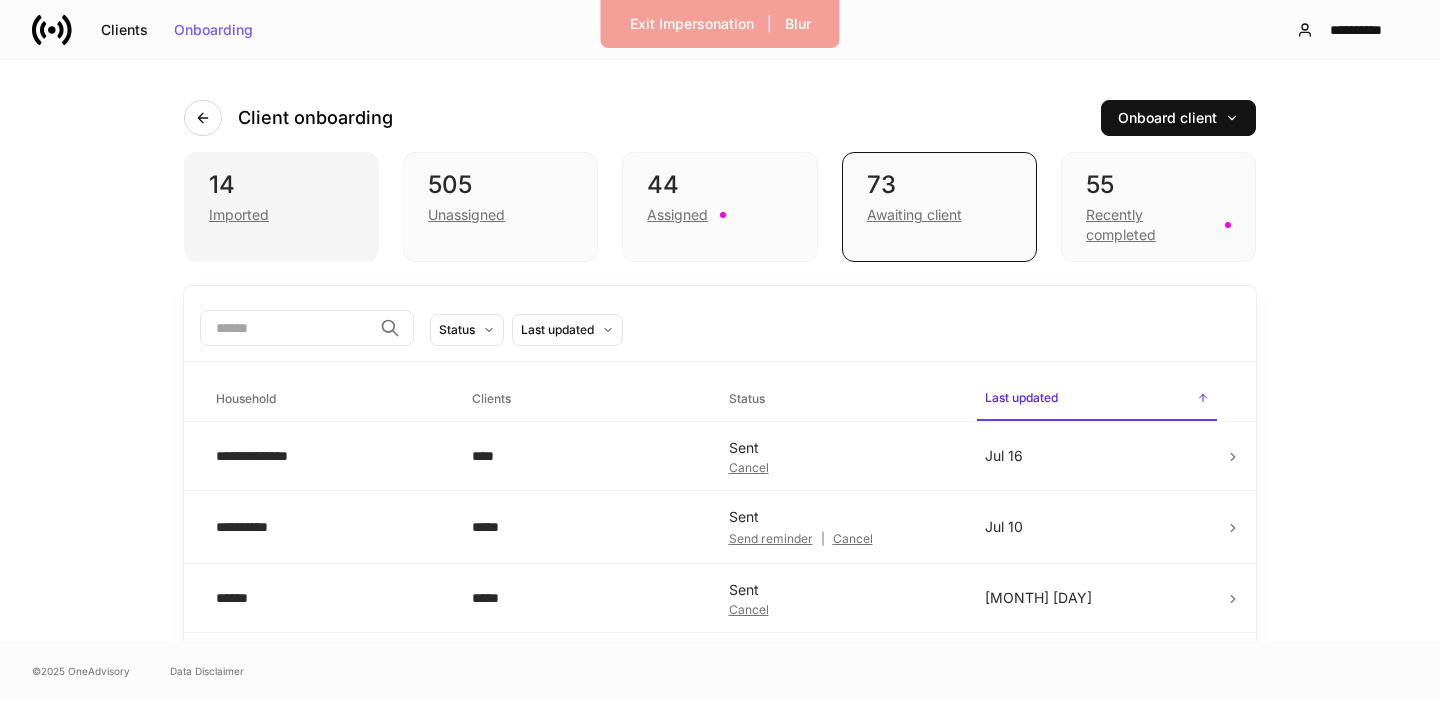 click on "14" at bounding box center [281, 185] 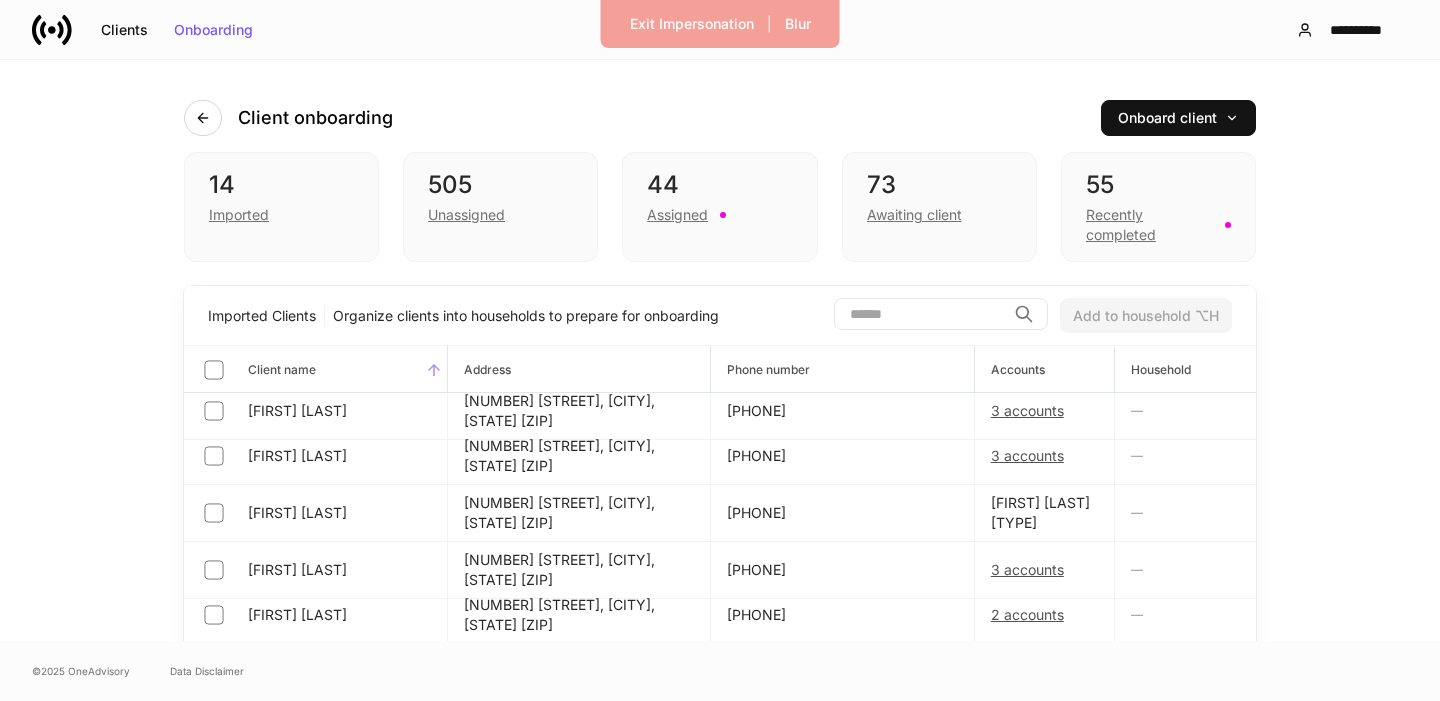 scroll, scrollTop: 0, scrollLeft: 0, axis: both 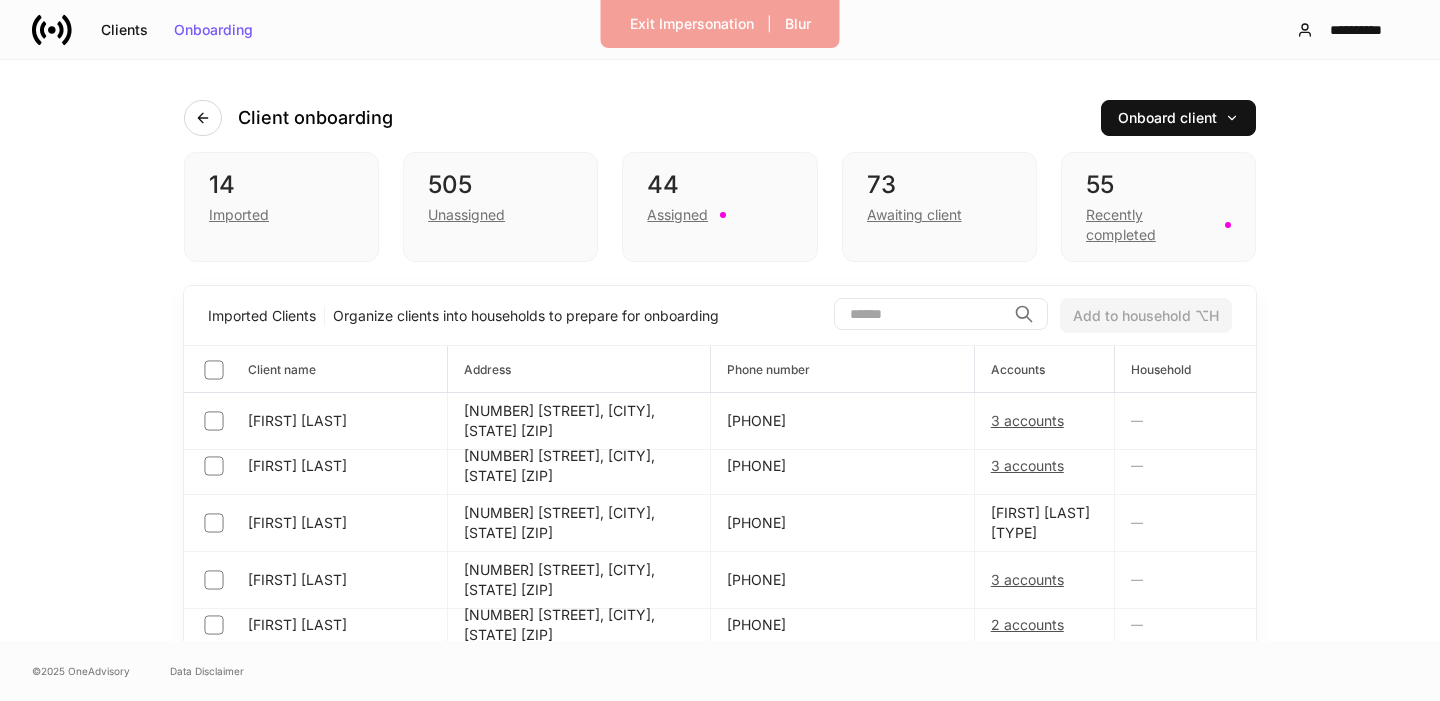 click at bounding box center (920, 314) 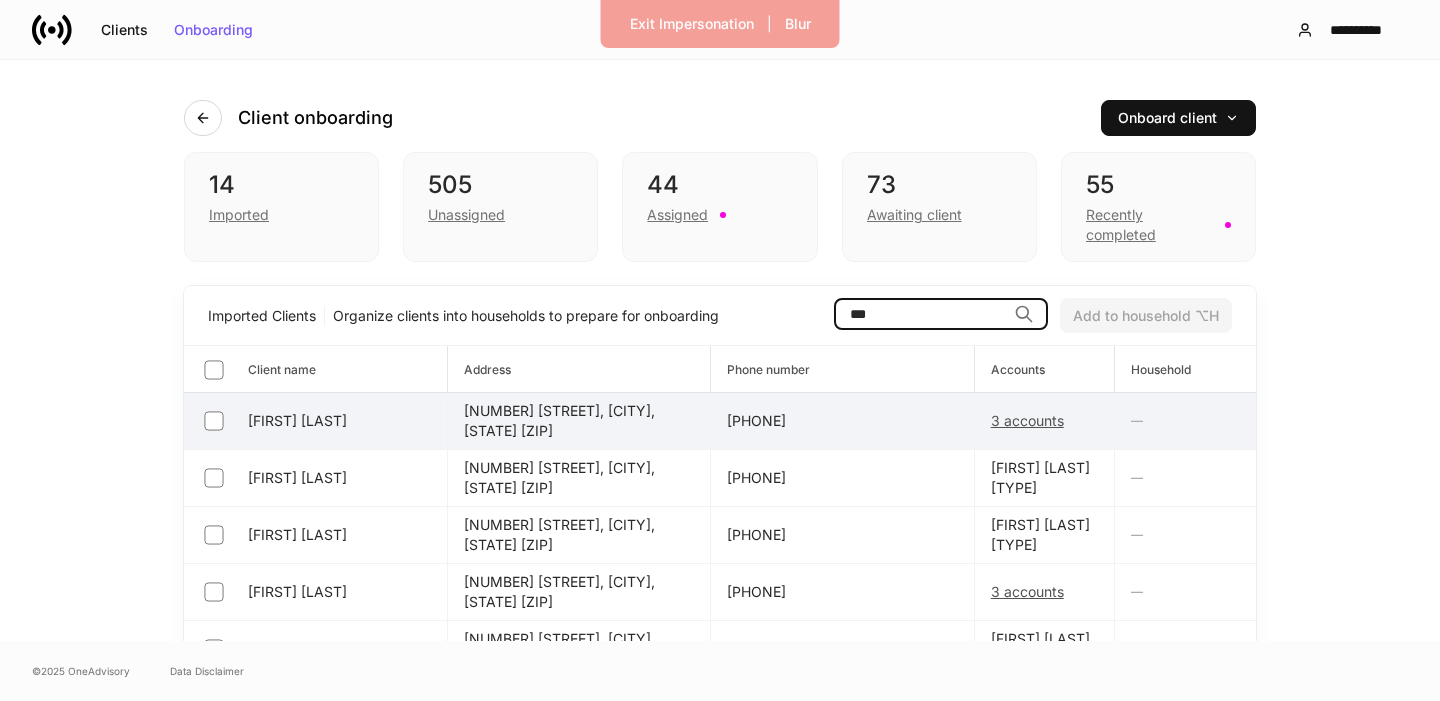 type on "***" 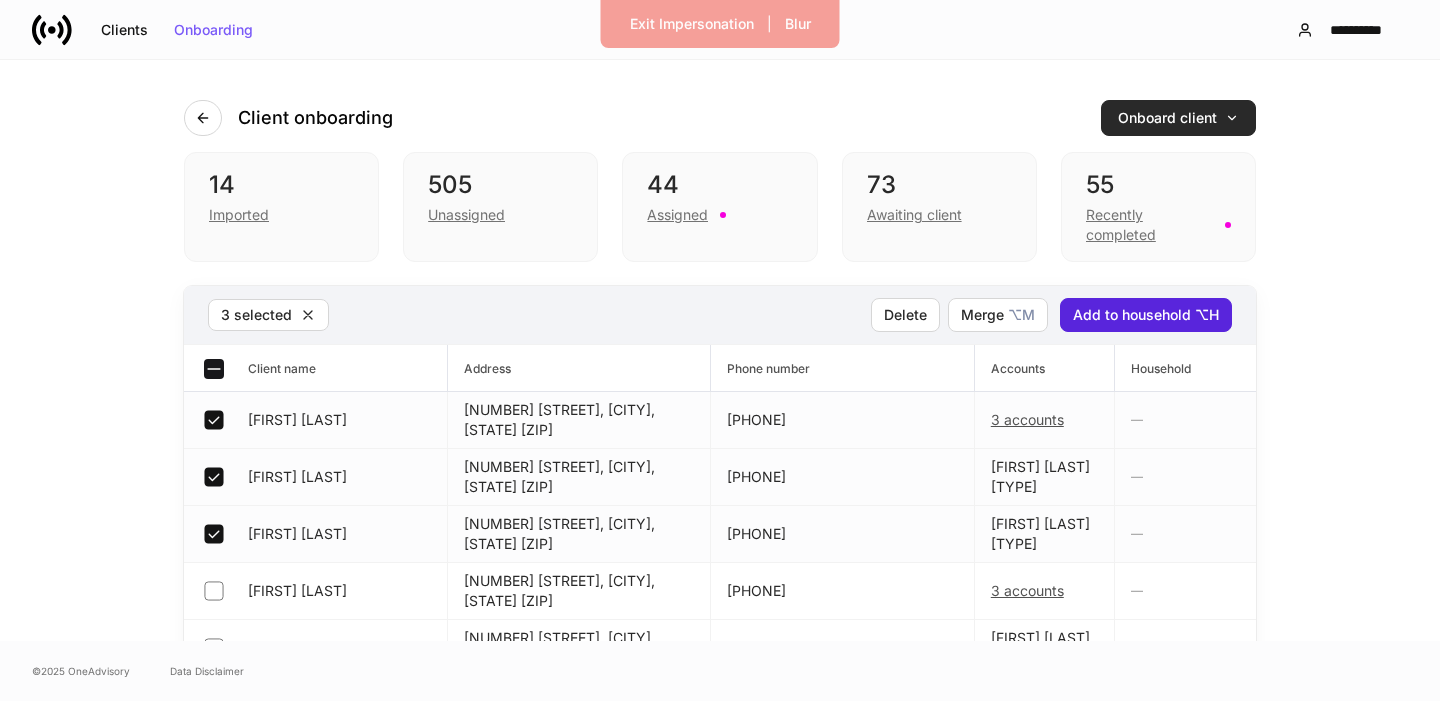 click on "Onboard client" at bounding box center [1178, 118] 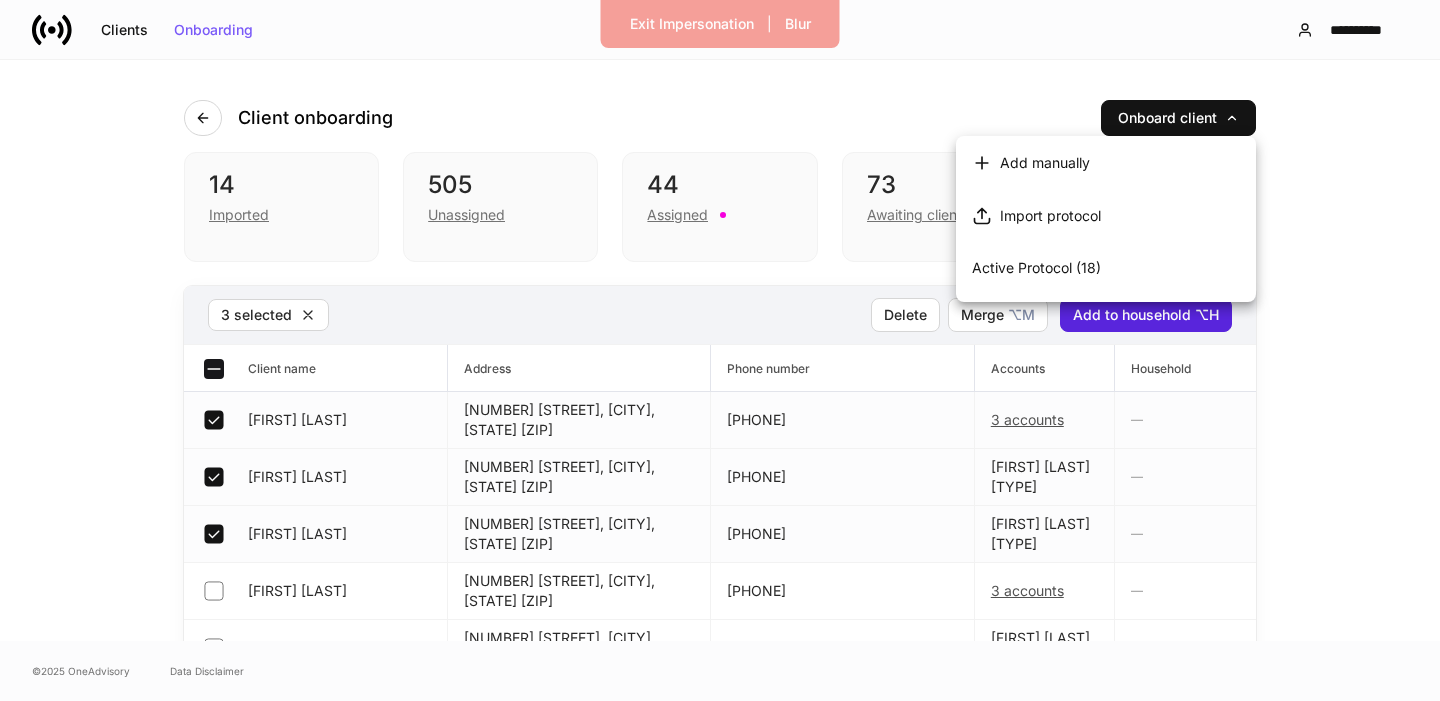 click on "Active Protocol (18)" at bounding box center (1036, 268) 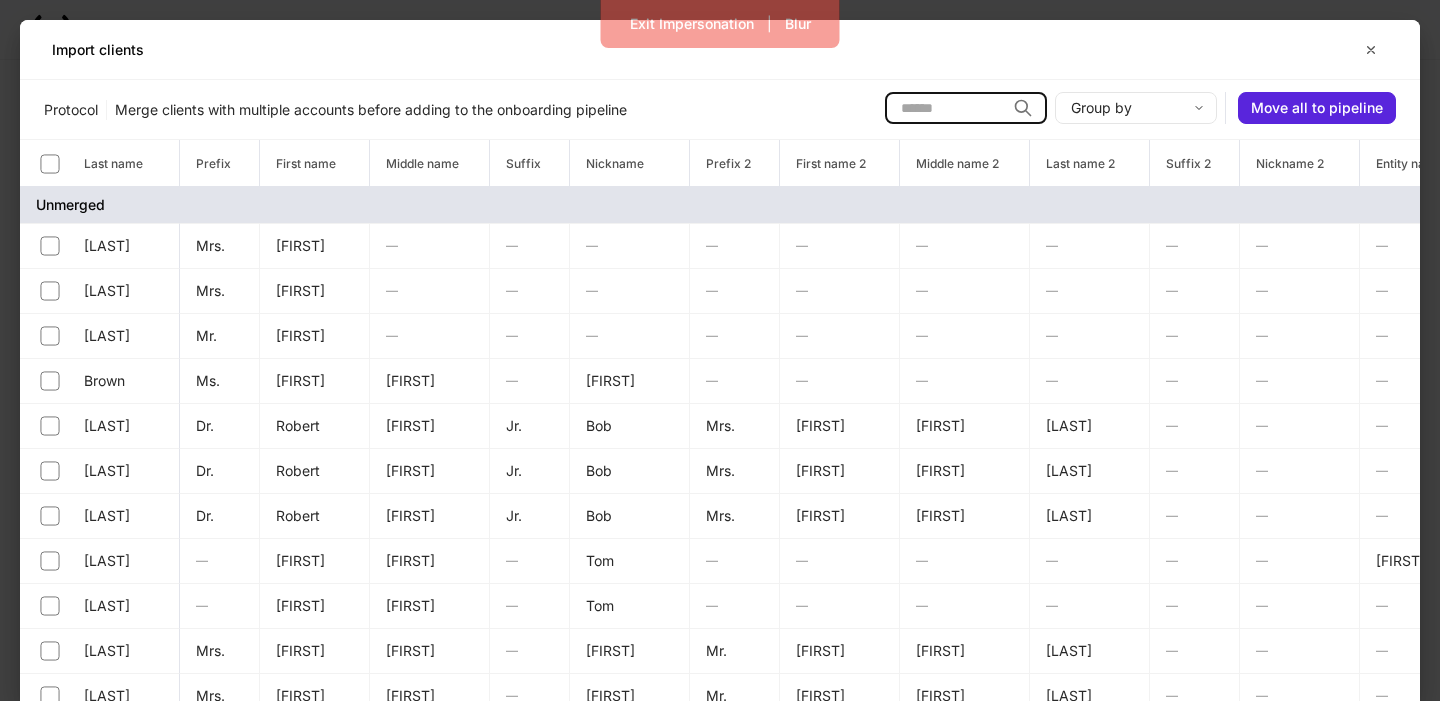 click at bounding box center [945, 108] 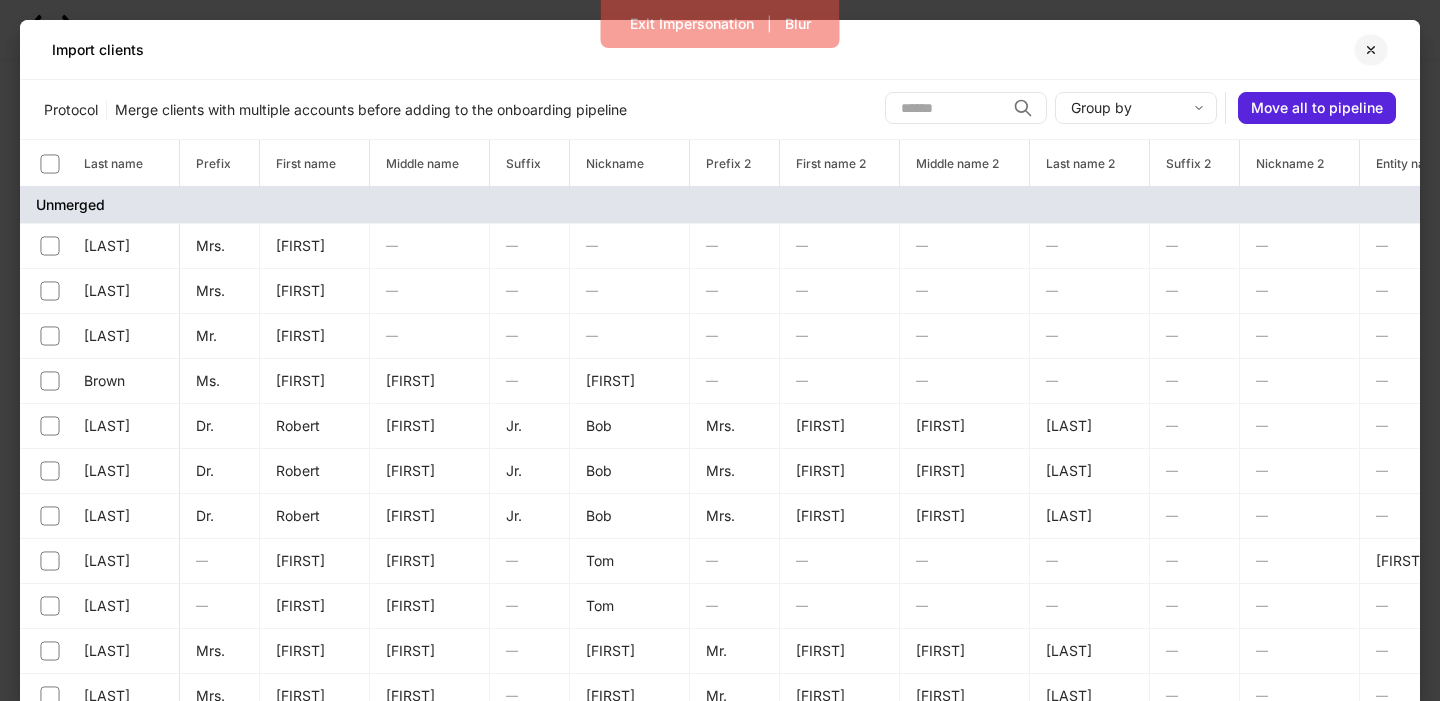click 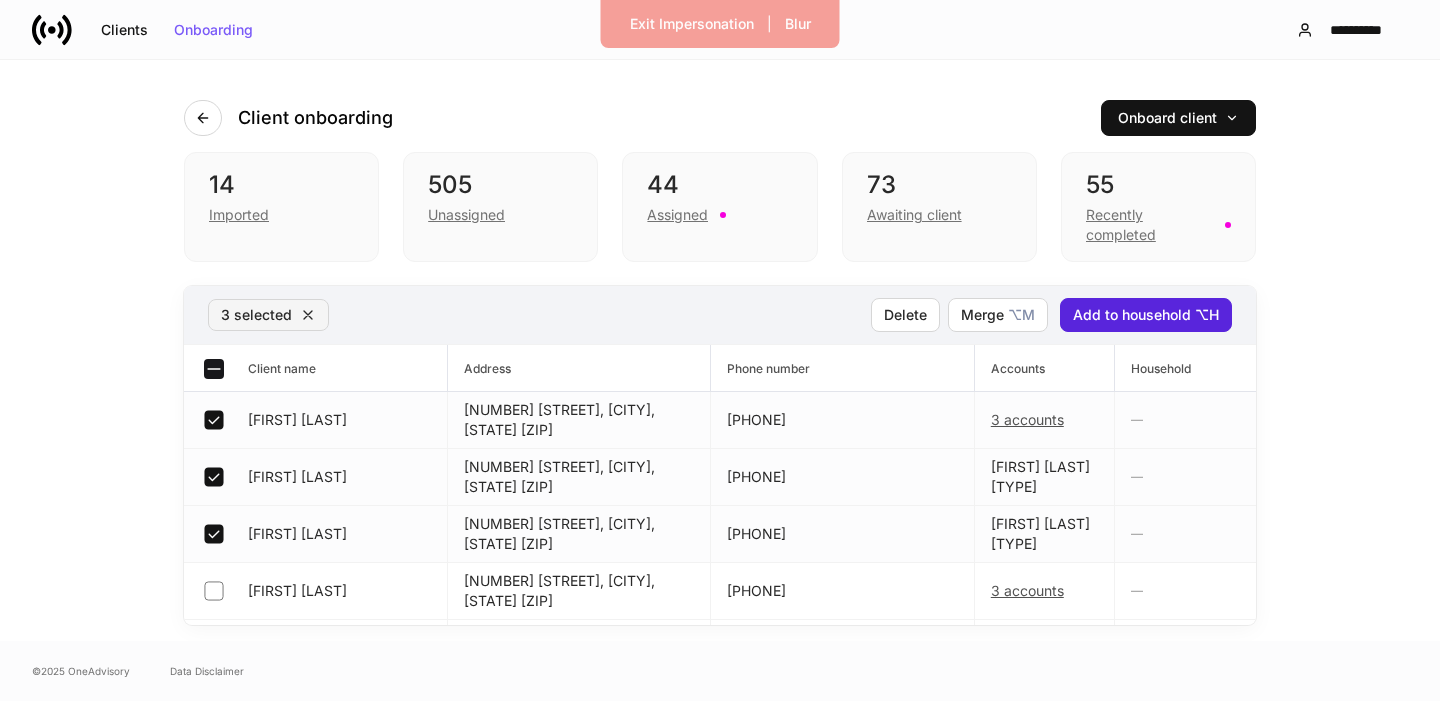click 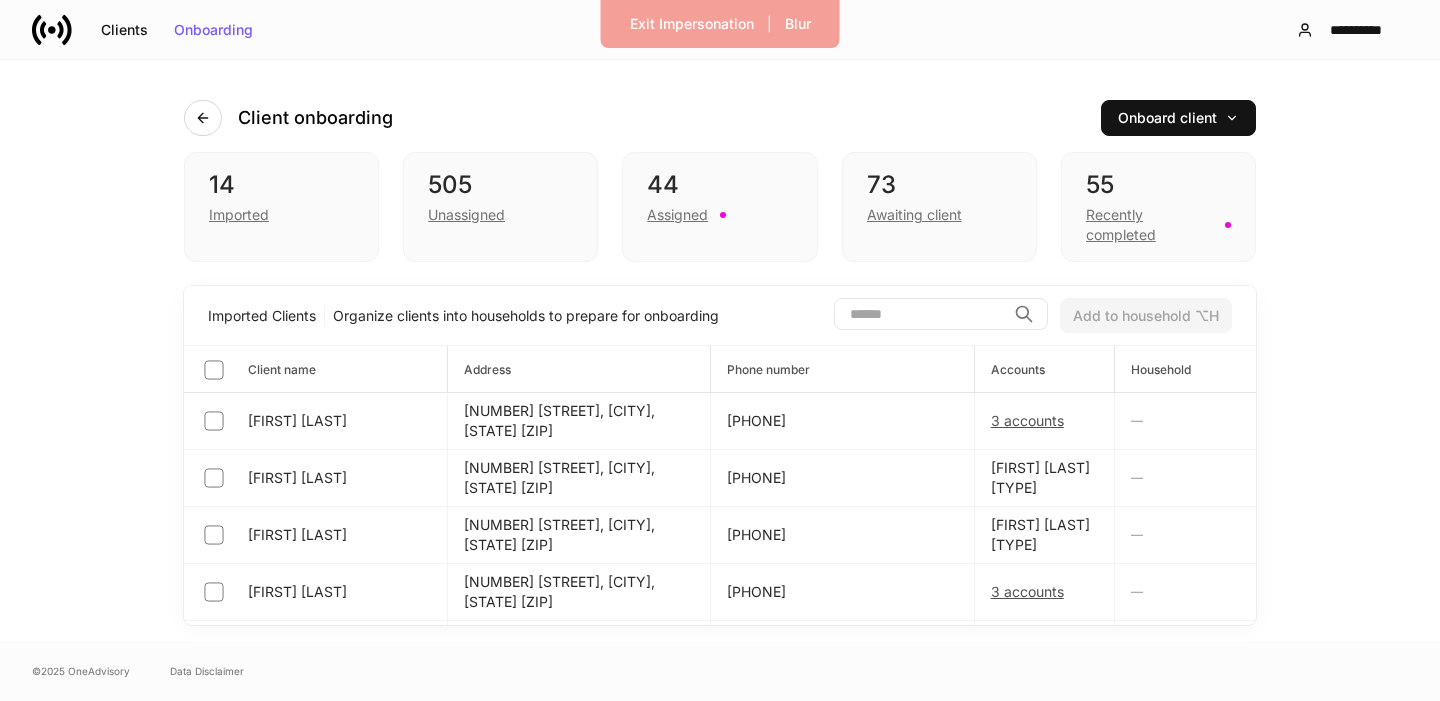 click at bounding box center (920, 314) 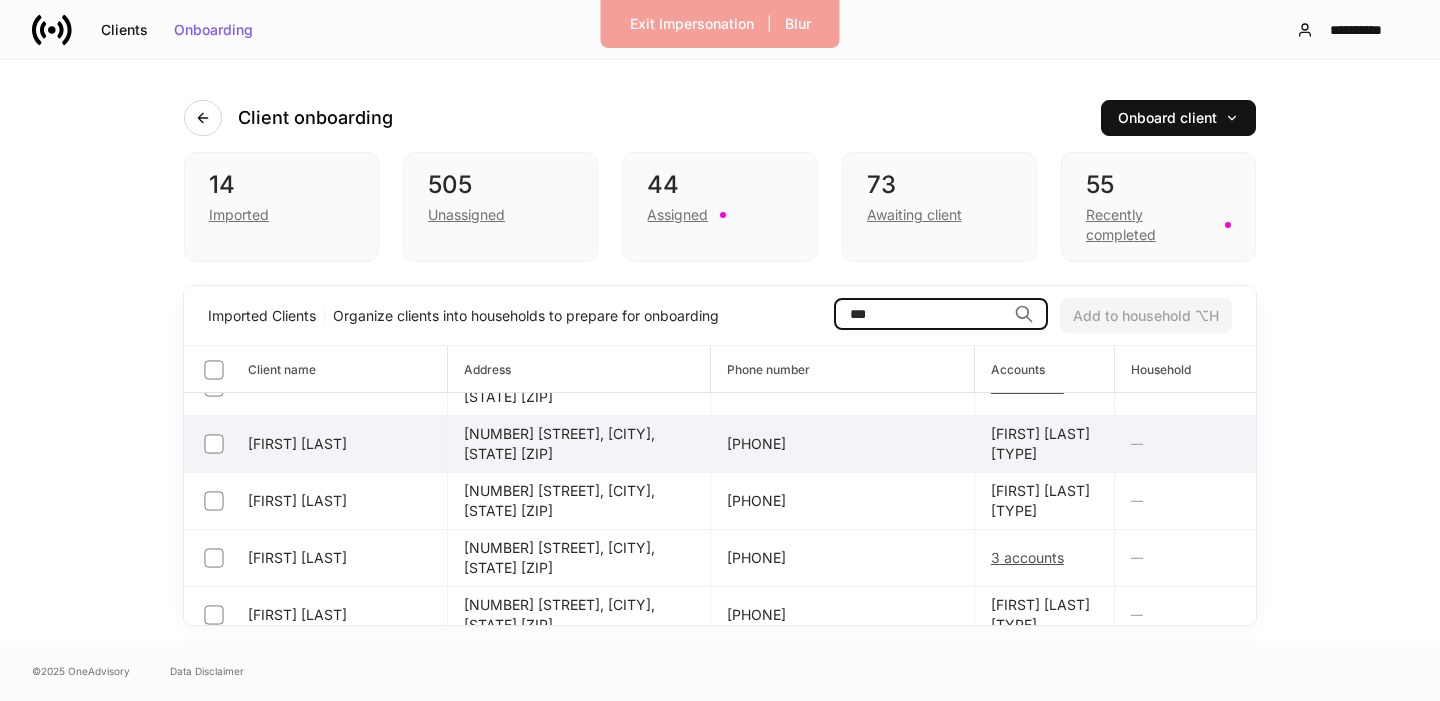 scroll, scrollTop: 110, scrollLeft: 0, axis: vertical 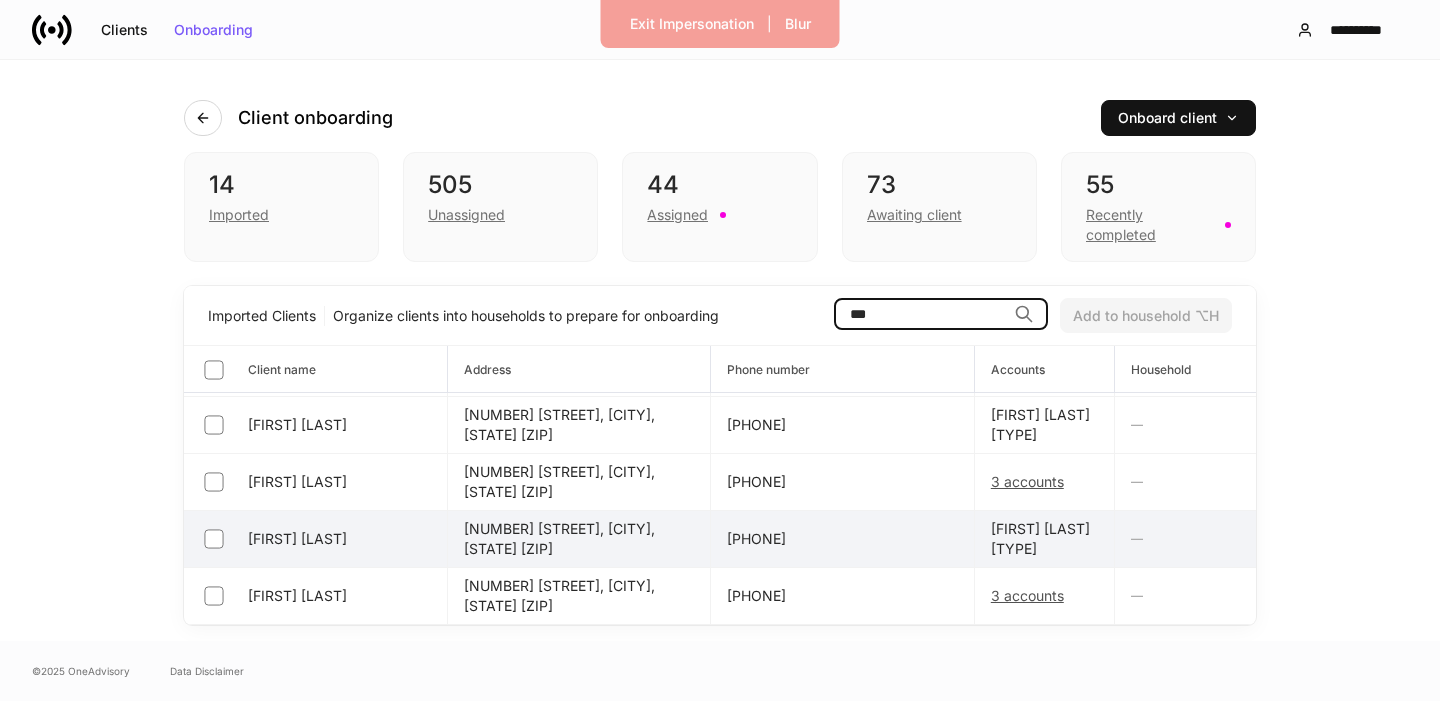 type on "***" 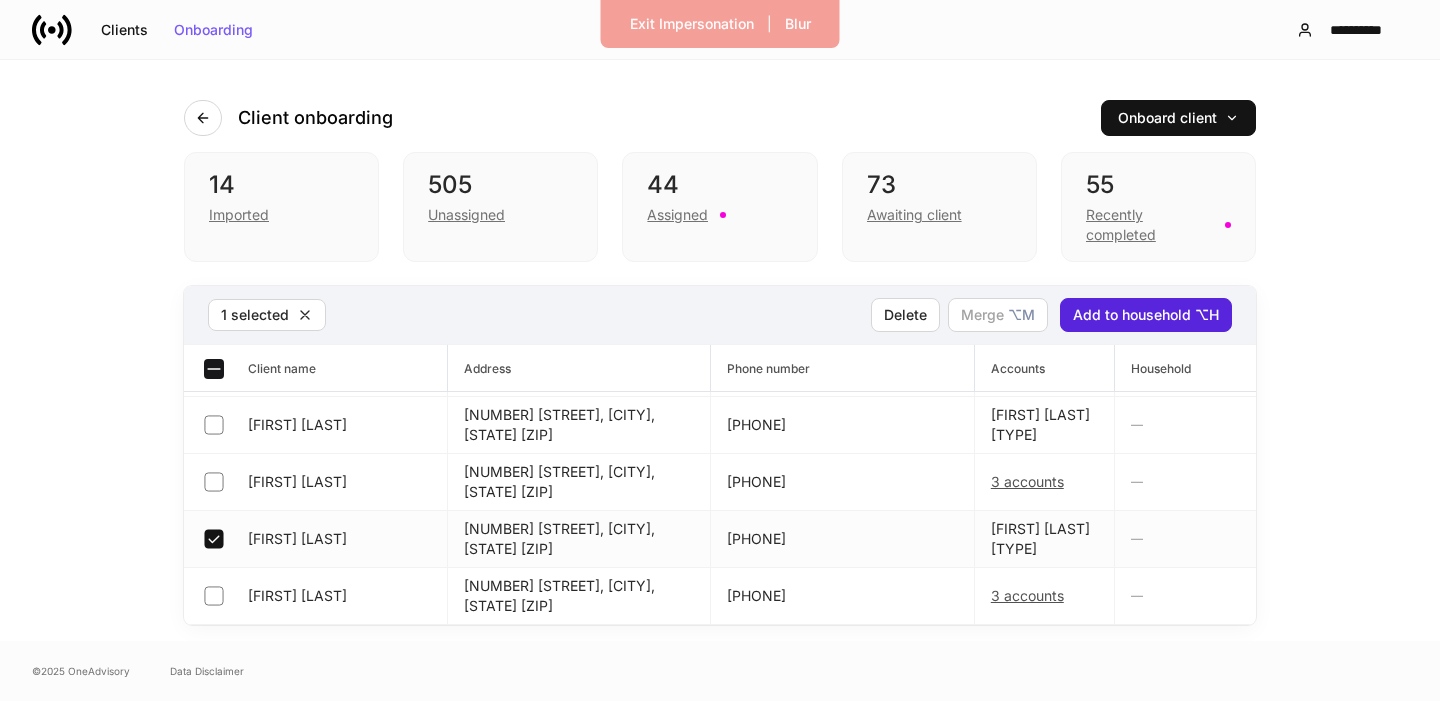 scroll, scrollTop: 109, scrollLeft: 0, axis: vertical 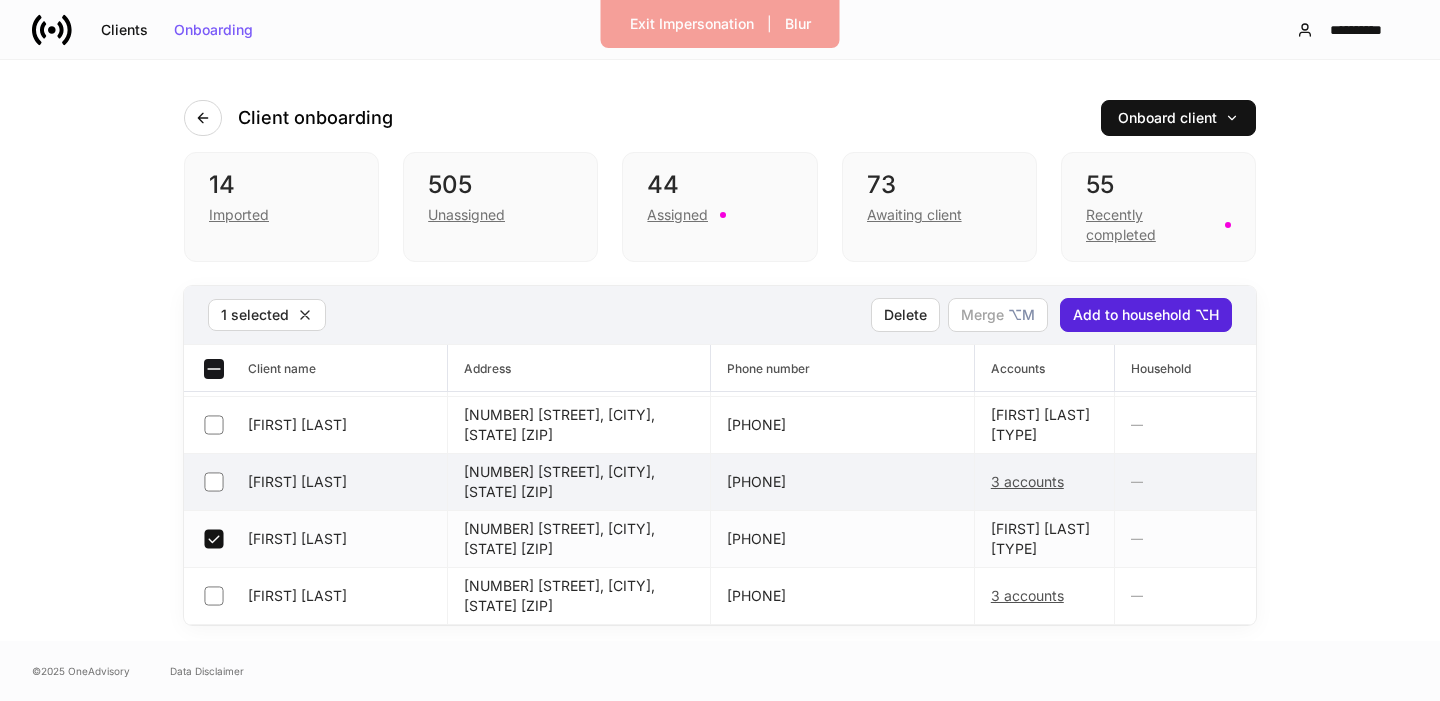 click on "[FIRST] [LAST]" at bounding box center (316, 482) 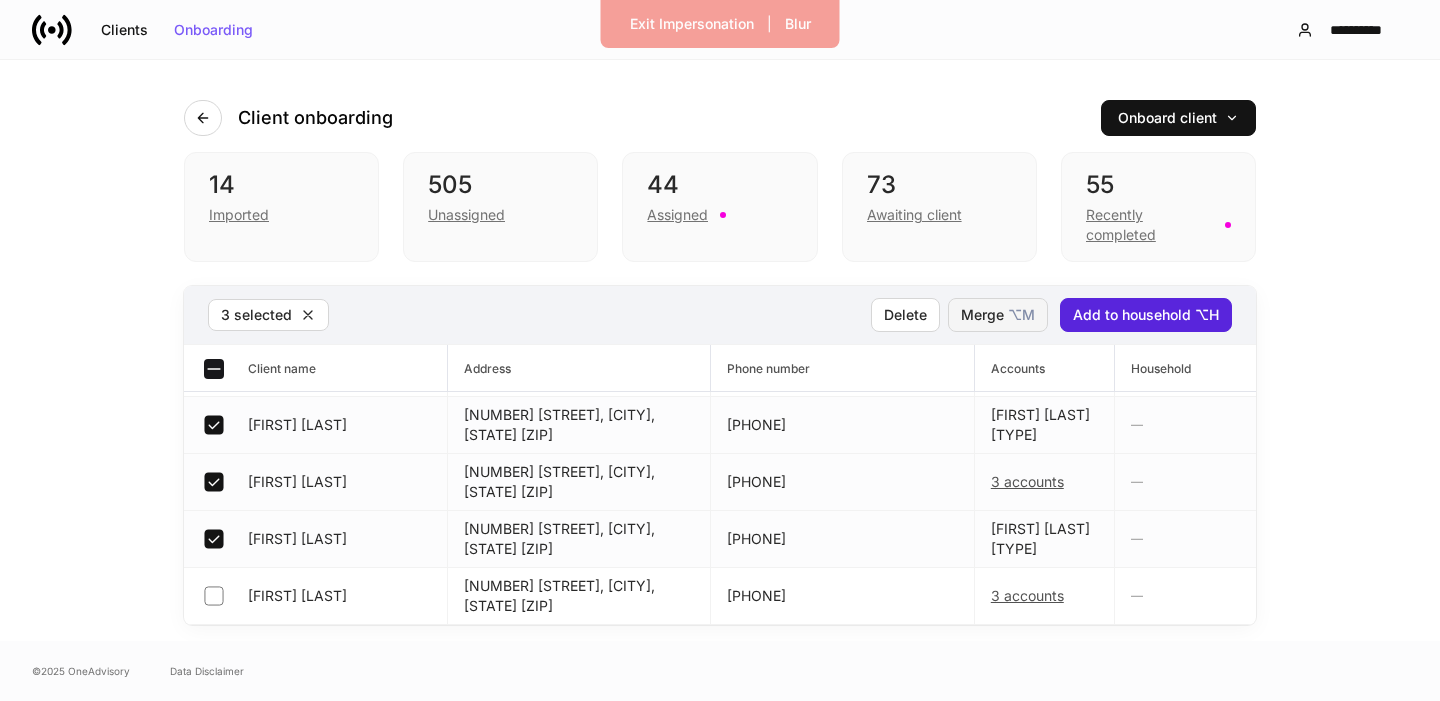 click on "Merge ⌥ M" at bounding box center [998, 315] 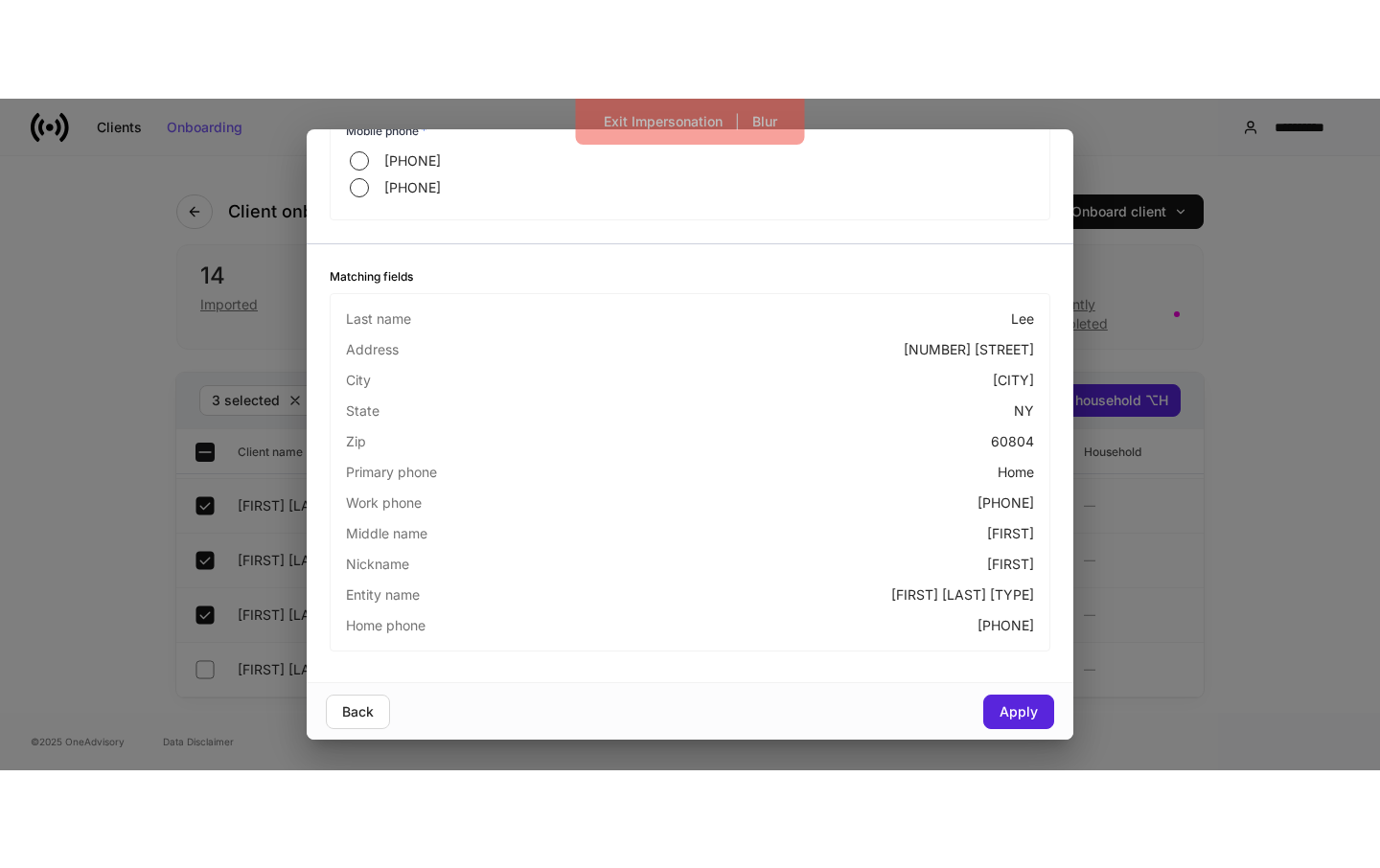 scroll, scrollTop: 0, scrollLeft: 0, axis: both 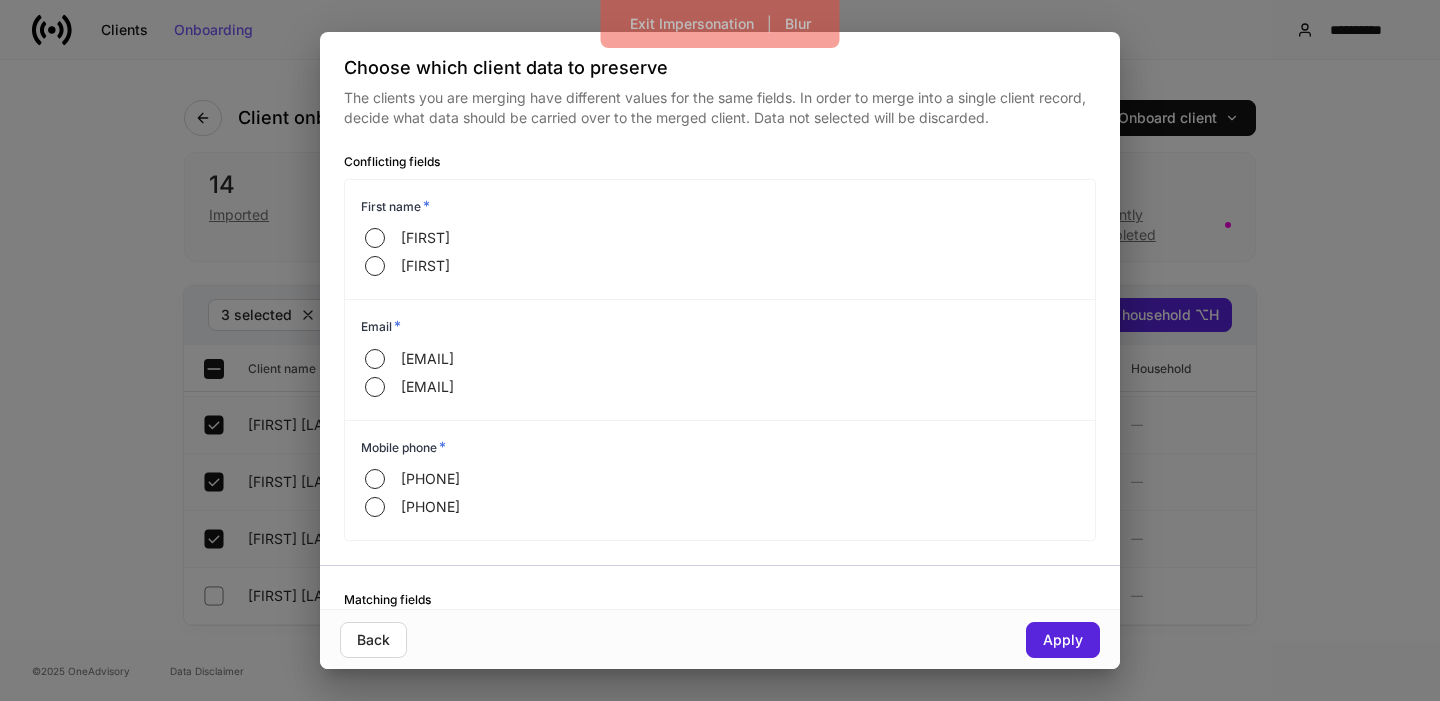 click on "Choose which client data to preserve The clients you are merging have different values for the same fields. In order to merge into a single client record, decide what data should be carried over to the merged client. Data not selected will be discarded. Conflicting fields First name * [FIRST] [FIRST] Email * [EMAIL] [EMAIL] Mobile phone * [PHONE] [PHONE] Matching fields Last name [LAST] Address [NUMBER] [STREET] City [CITY] State [STATE] Zip [ZIP] Primary phone Home Work phone [PHONE] Middle name [MIDDLE] Nickname [NICKNAME] Entity name [FIRST] [LAST] [TYPE] Home phone [PHONE] Back Apply" at bounding box center [720, 350] 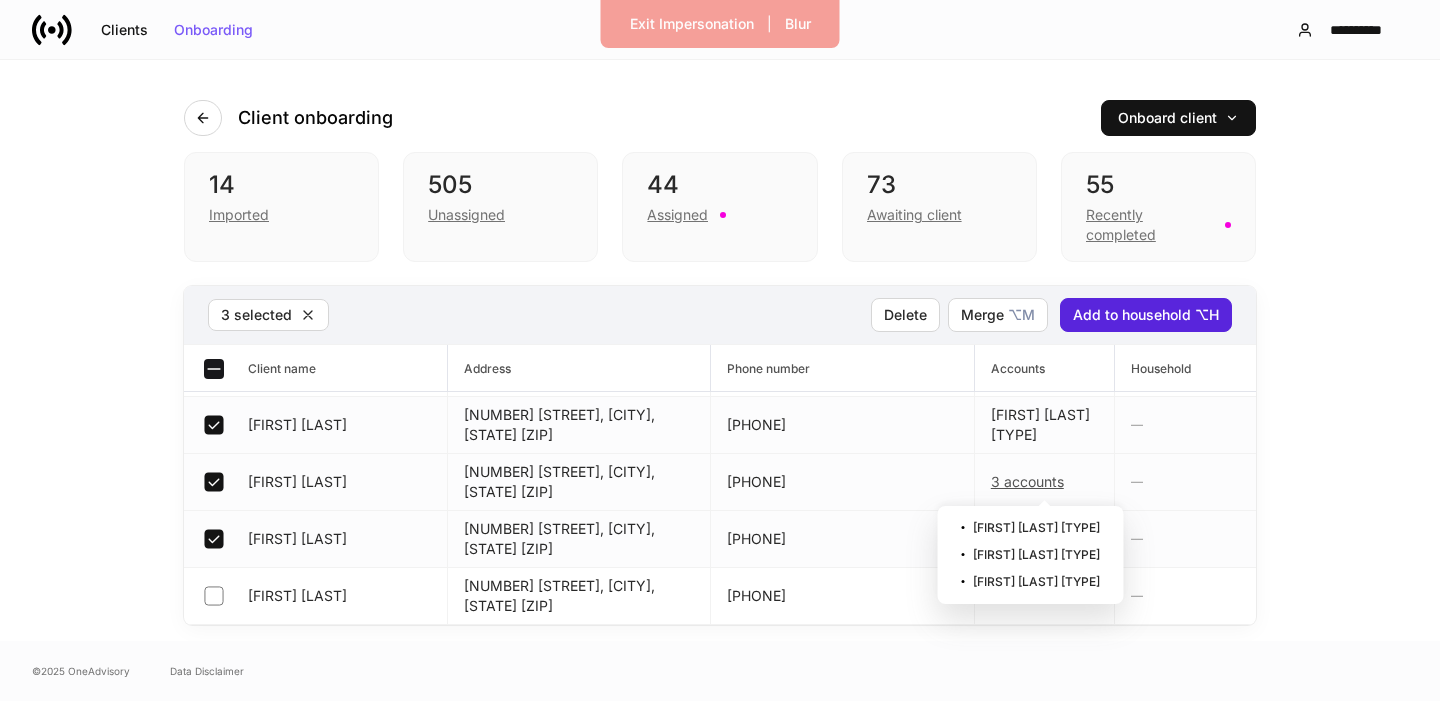 click on "3 accounts" at bounding box center (1045, 482) 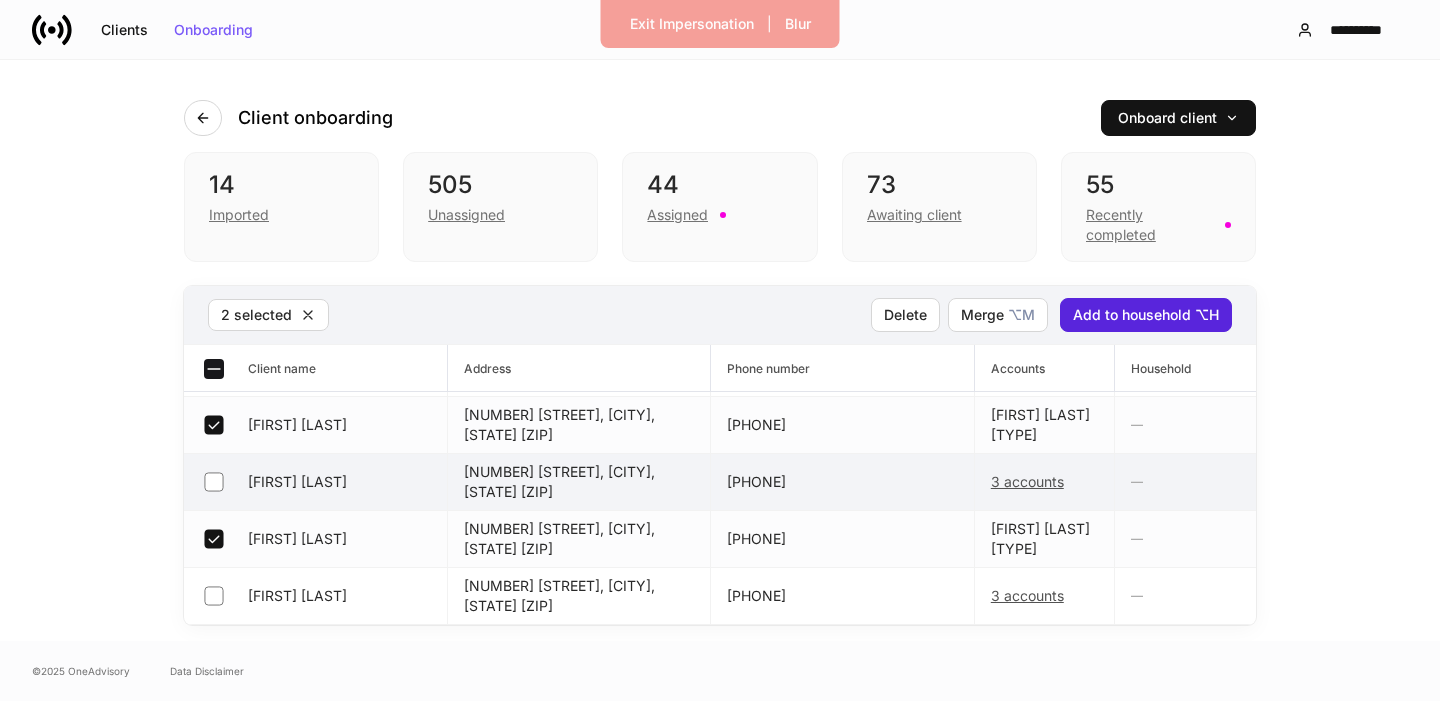 click on "[FIRST] [LAST]" at bounding box center [297, 425] 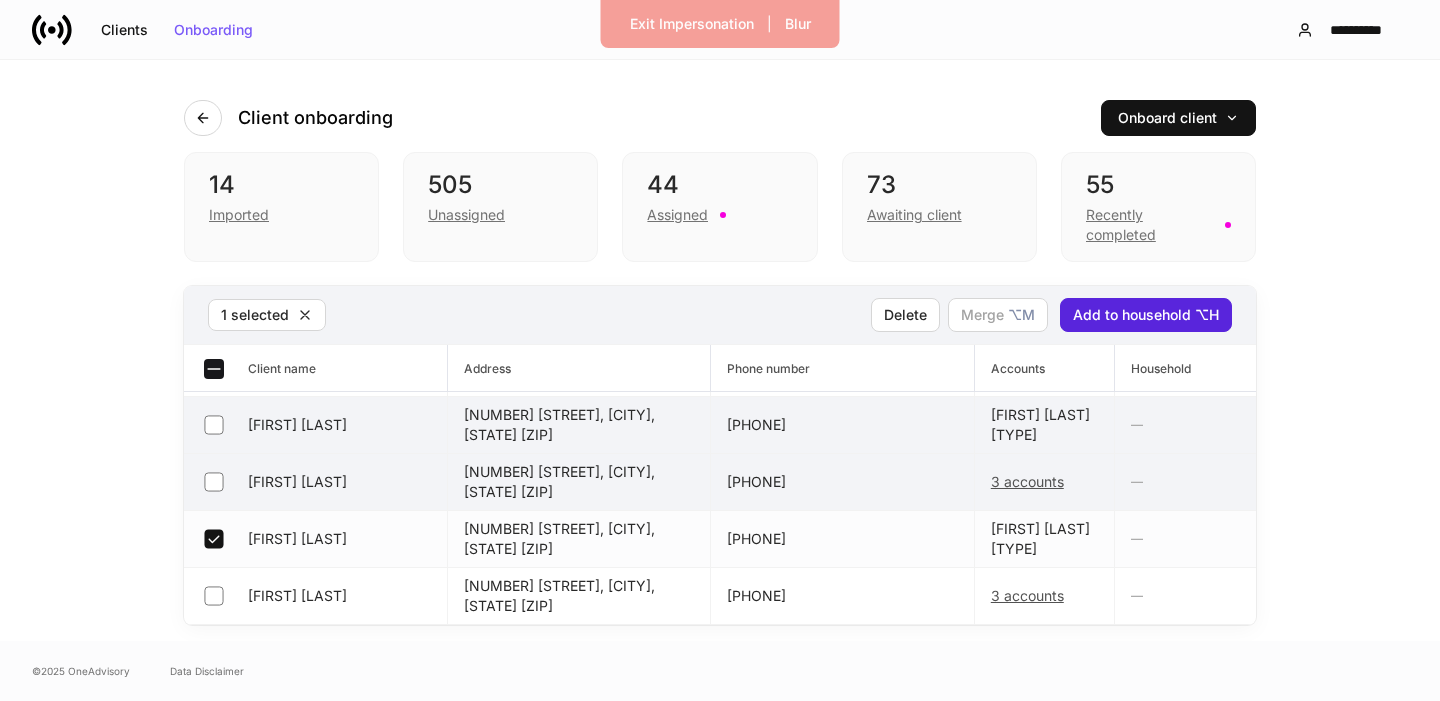 click on "[FIRST] [LAST]" at bounding box center (297, 539) 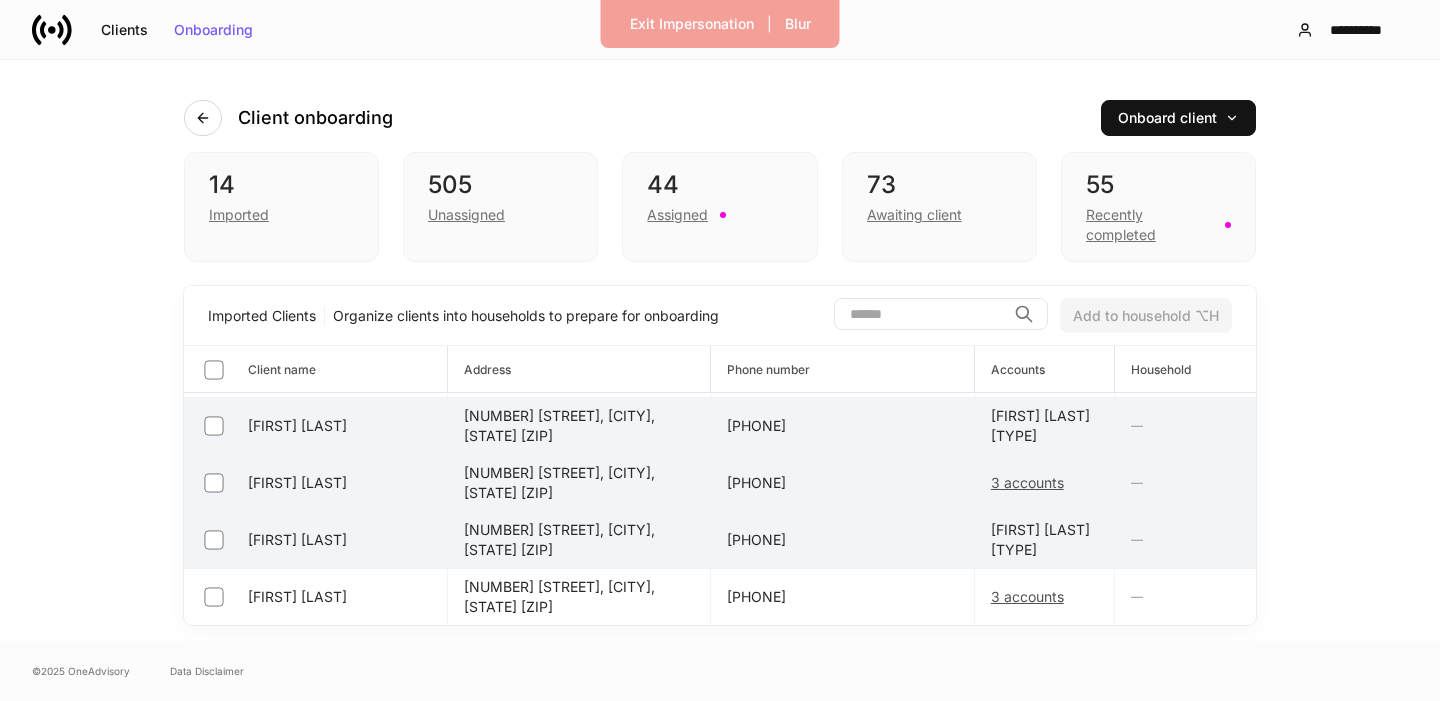 click on "[FIRST] [LAST]" at bounding box center (297, 483) 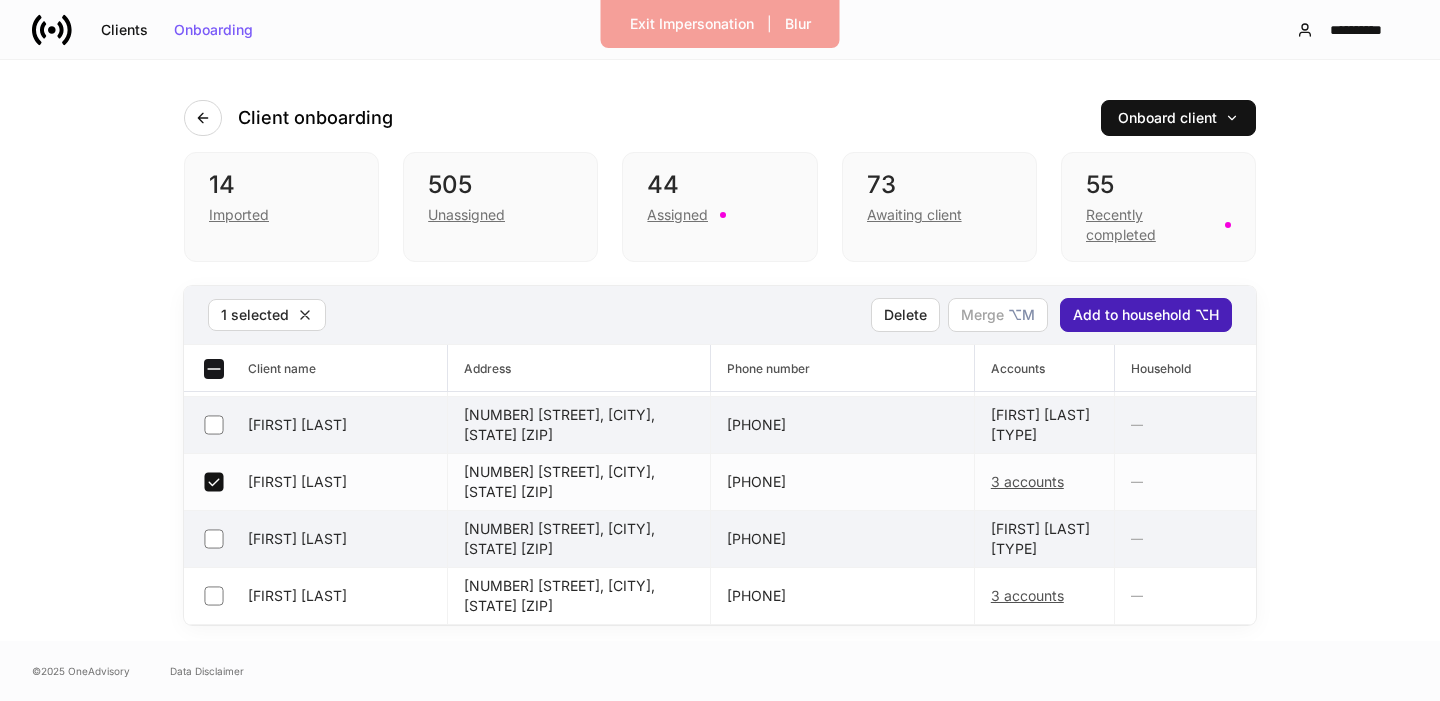 click on "Add to household ⌥H" at bounding box center [1146, 315] 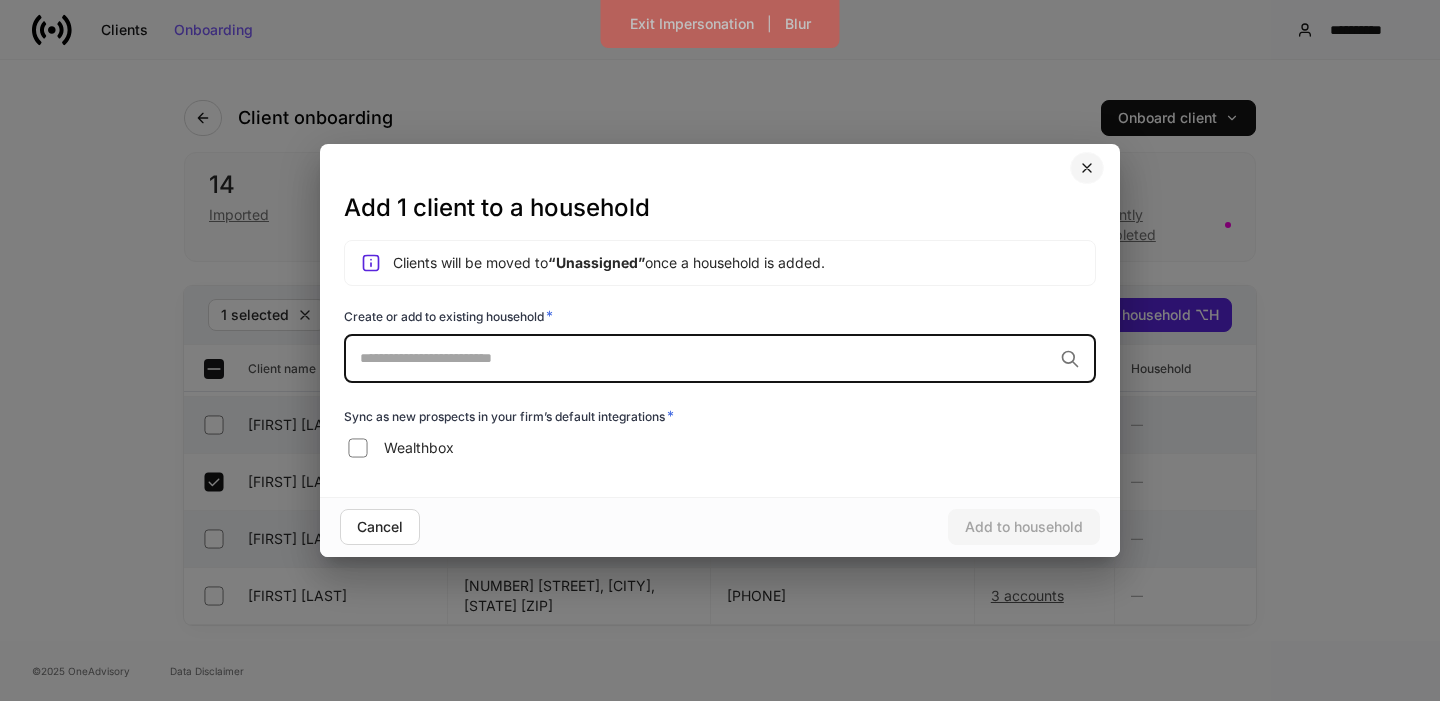 click 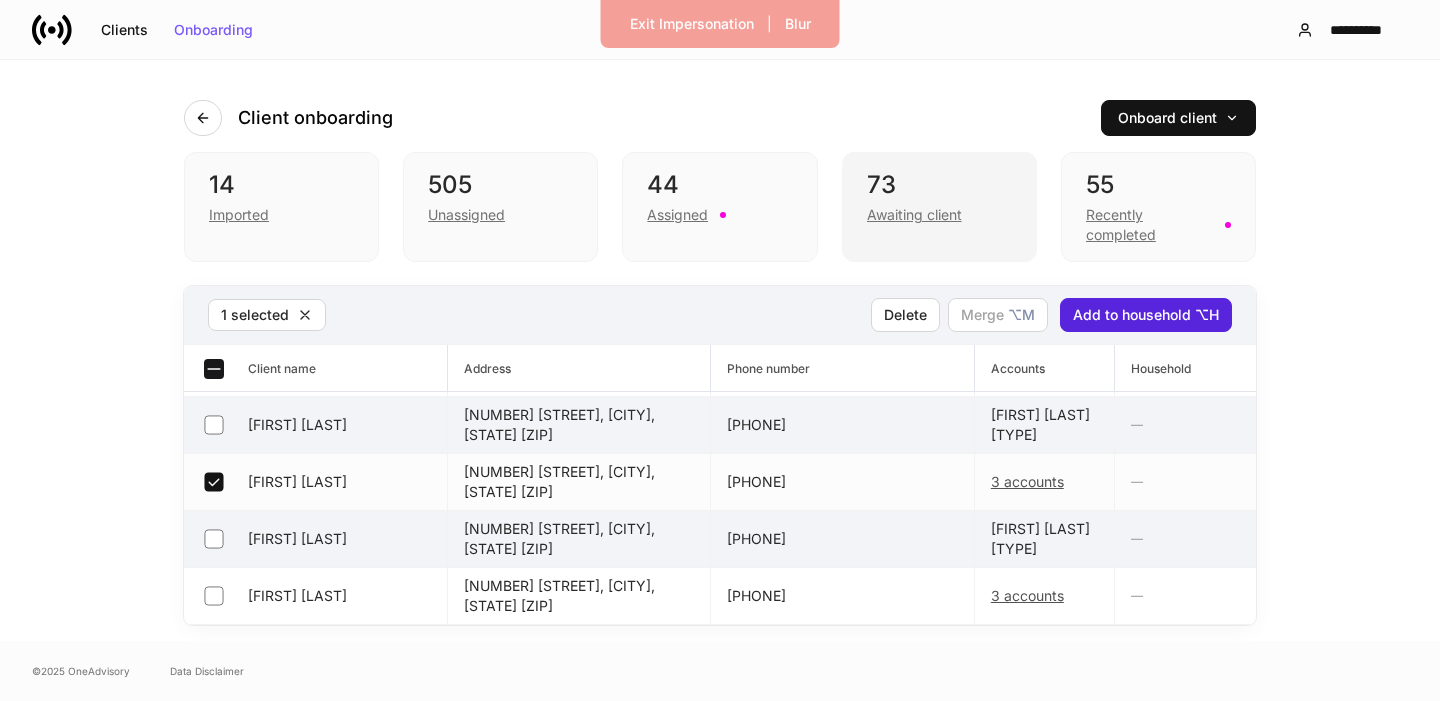 click on "73" at bounding box center (939, 185) 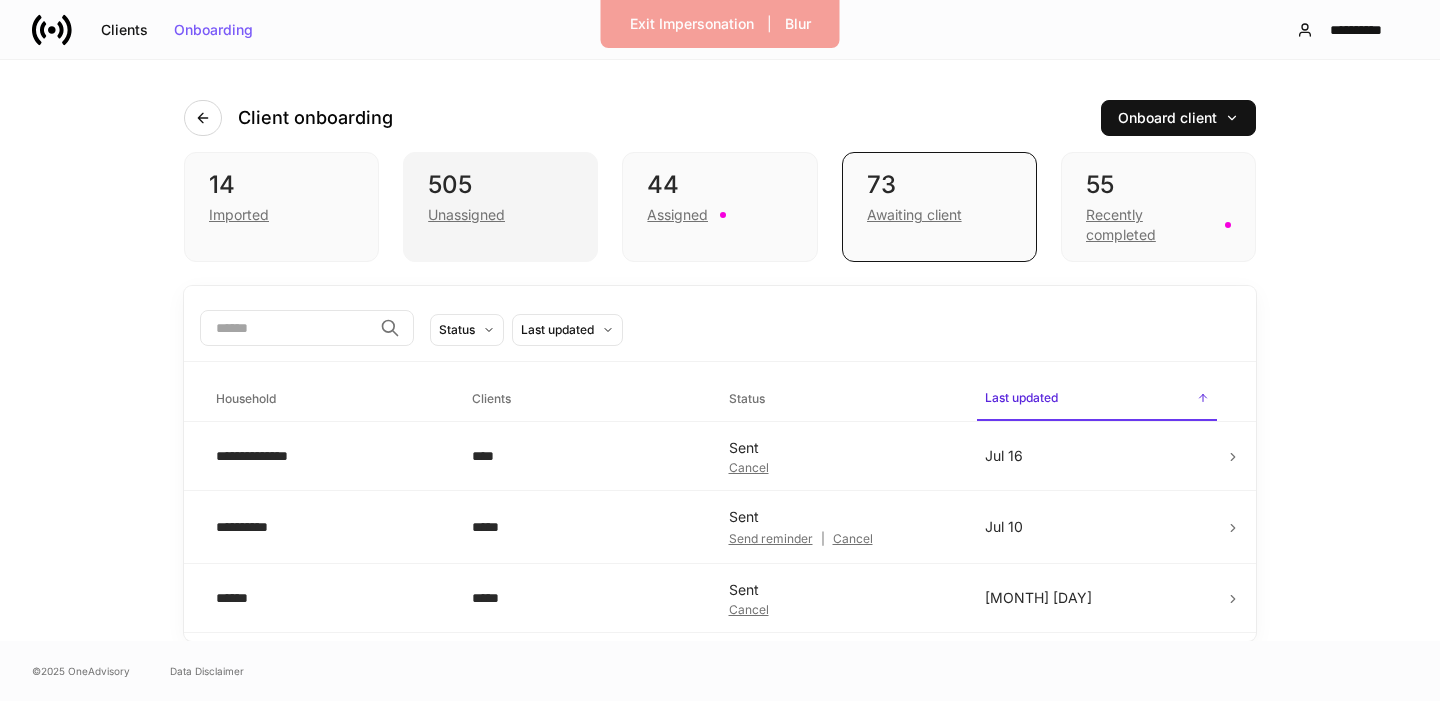 click on "Unassigned" at bounding box center [500, 213] 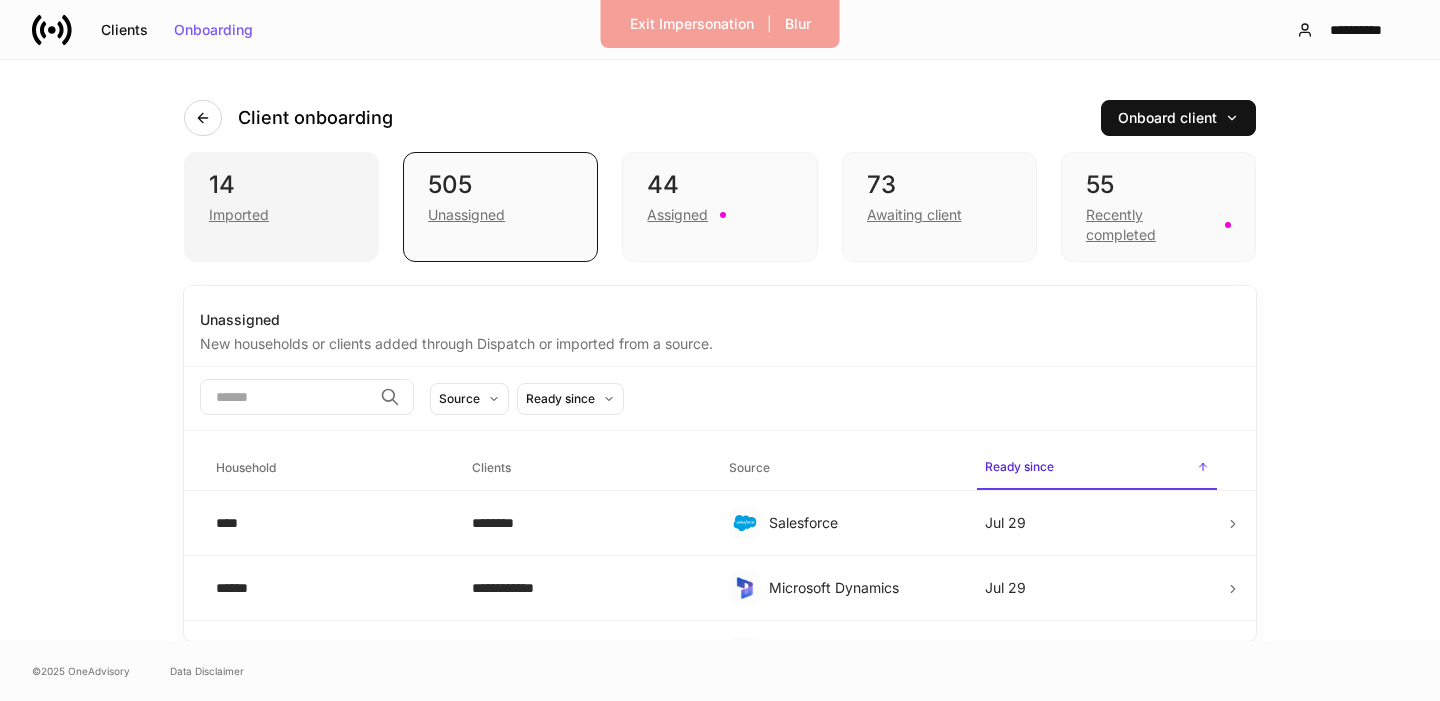 click on "Imported" at bounding box center (281, 207) 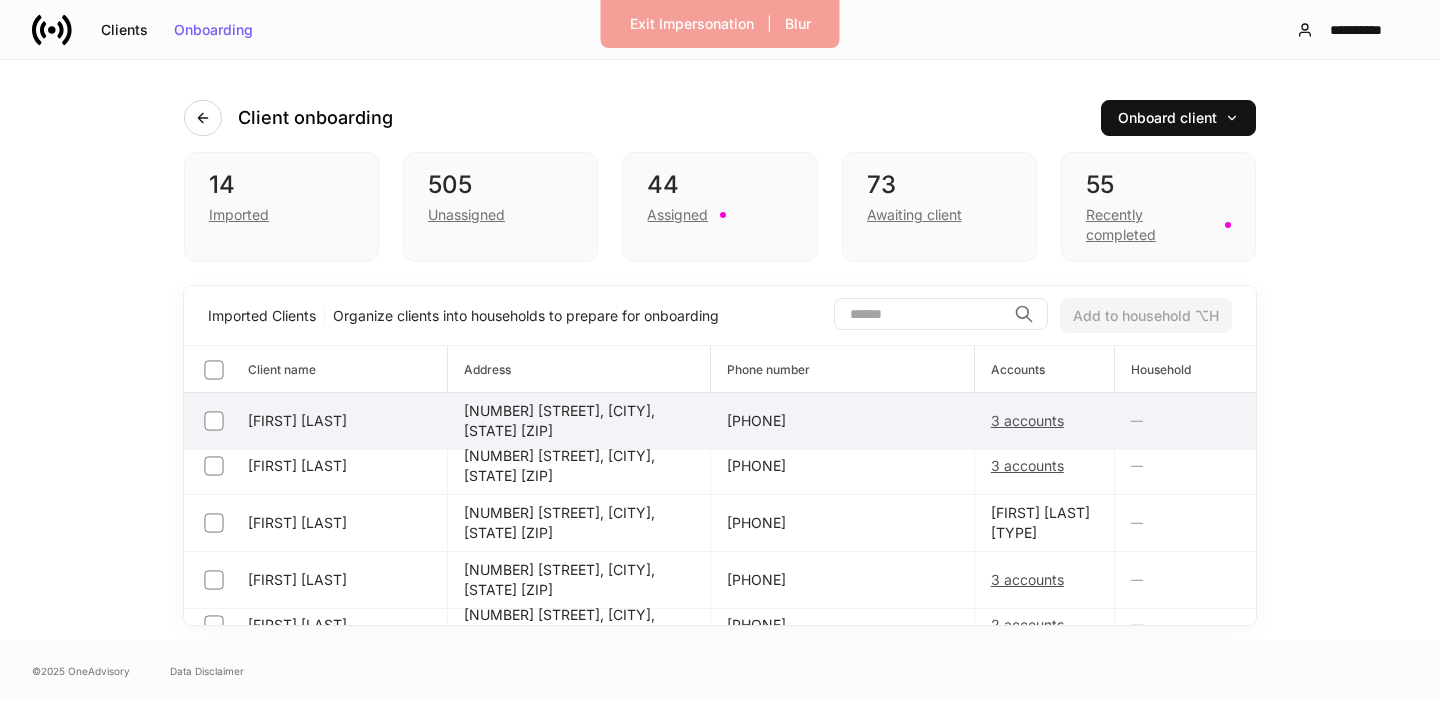 click on "[FIRST] [LAST]" at bounding box center (315, 421) 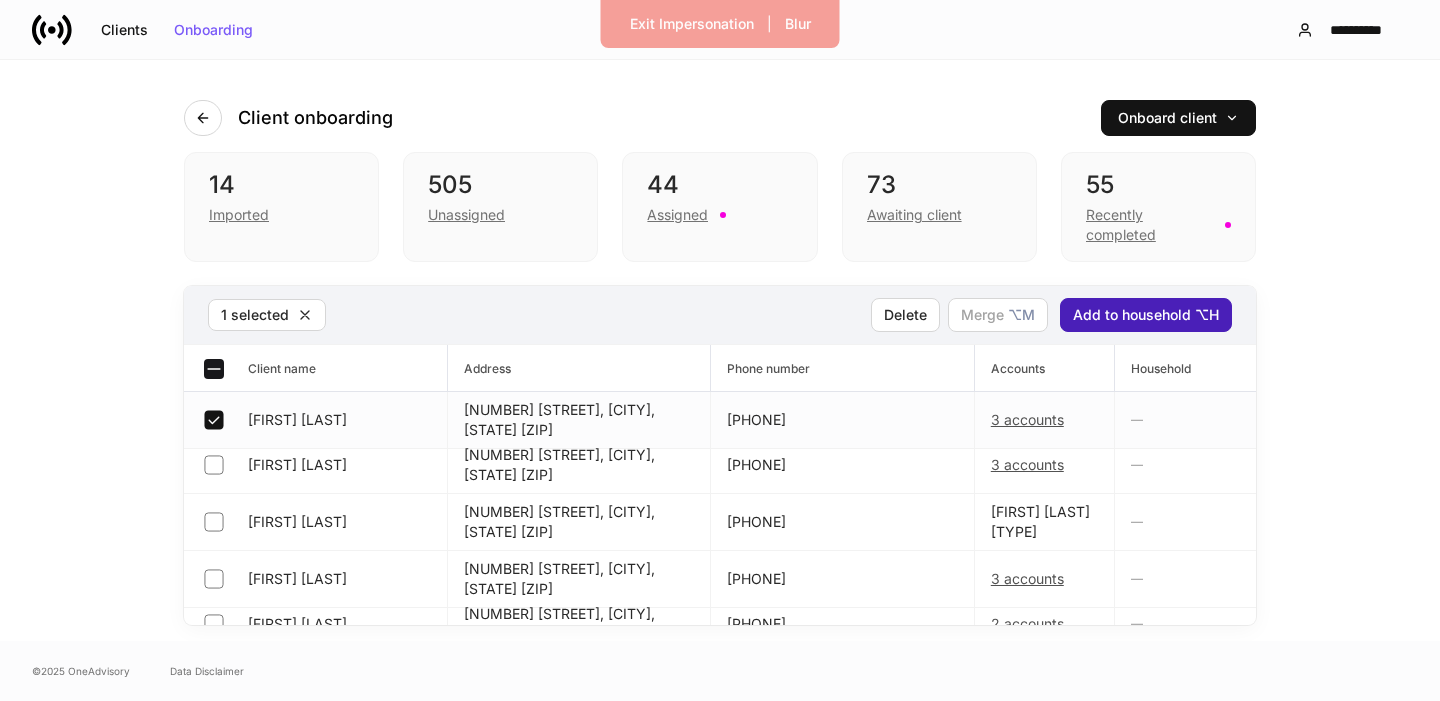click on "Add to household ⌥H" at bounding box center (1146, 315) 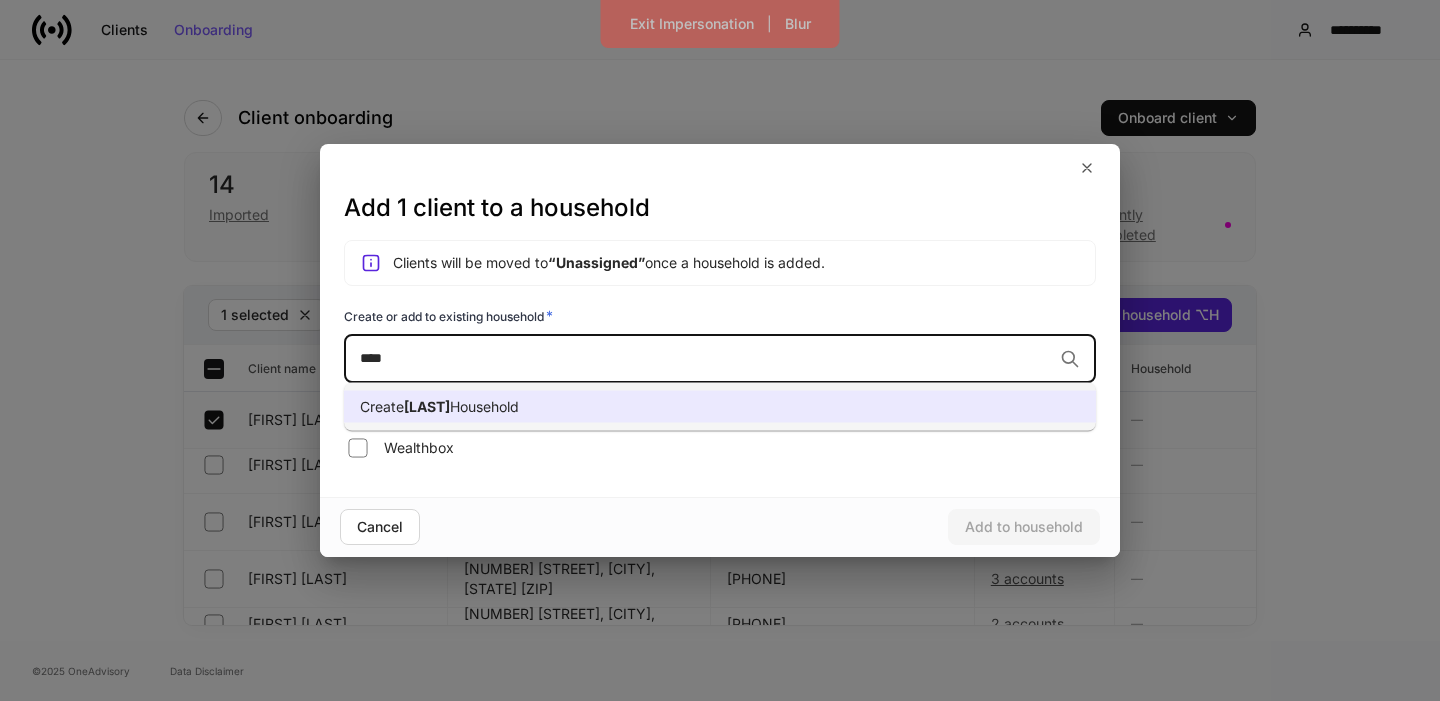 click on "Create Household" at bounding box center (720, 407) 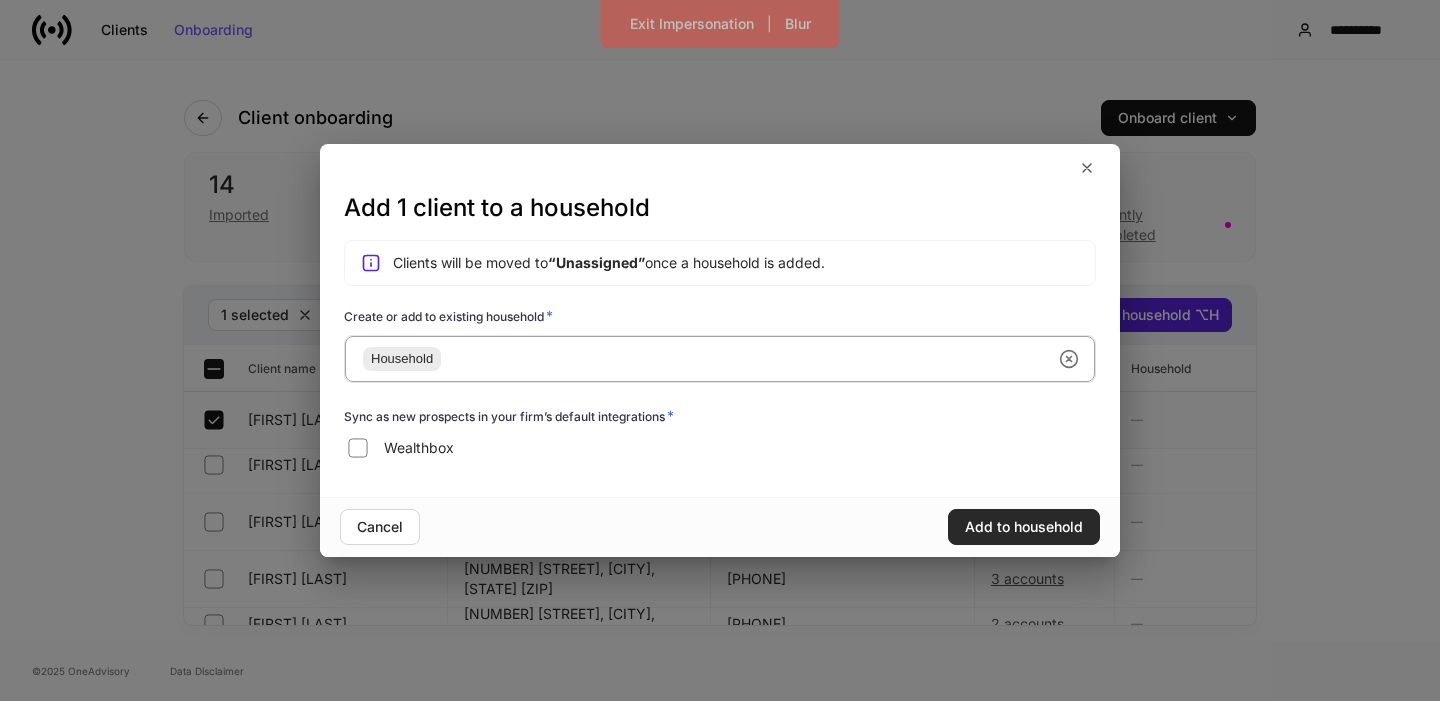 click on "Add to household" at bounding box center [1024, 527] 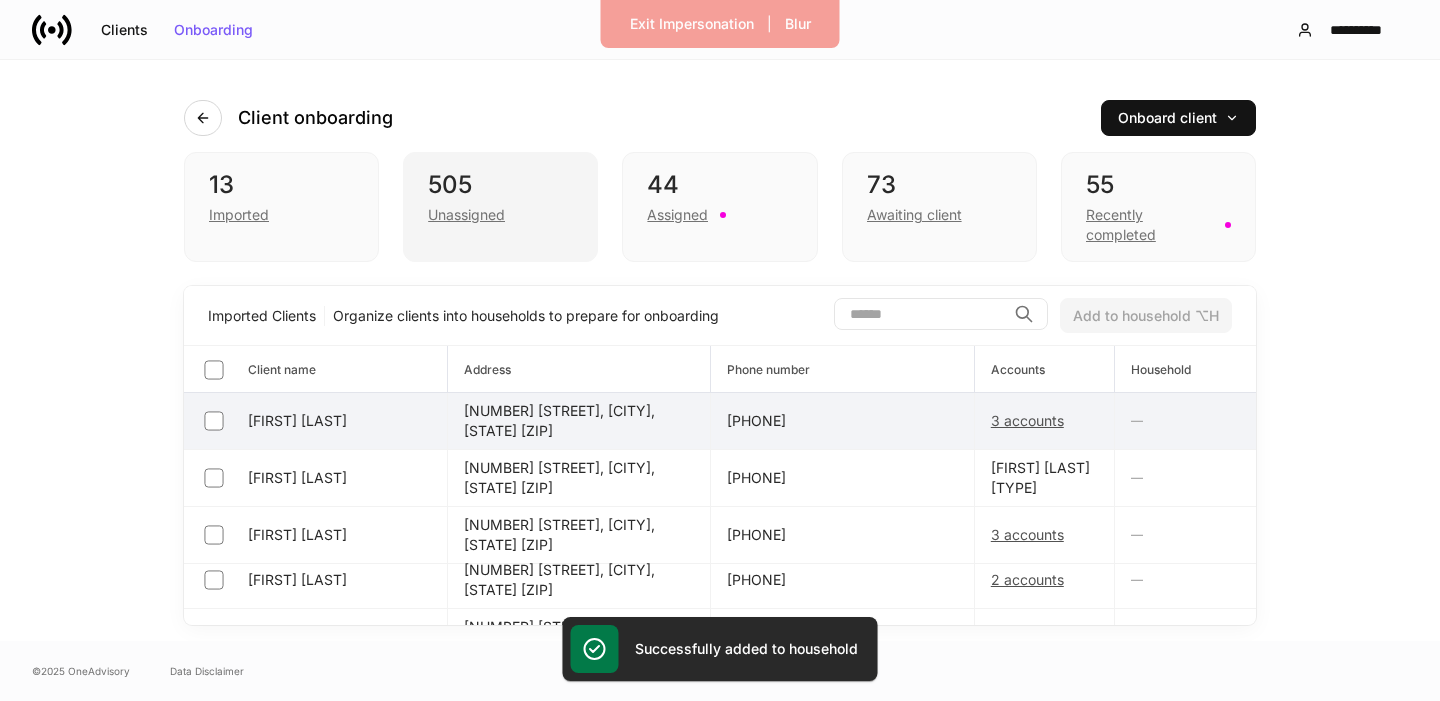 click on "Unassigned" at bounding box center (466, 215) 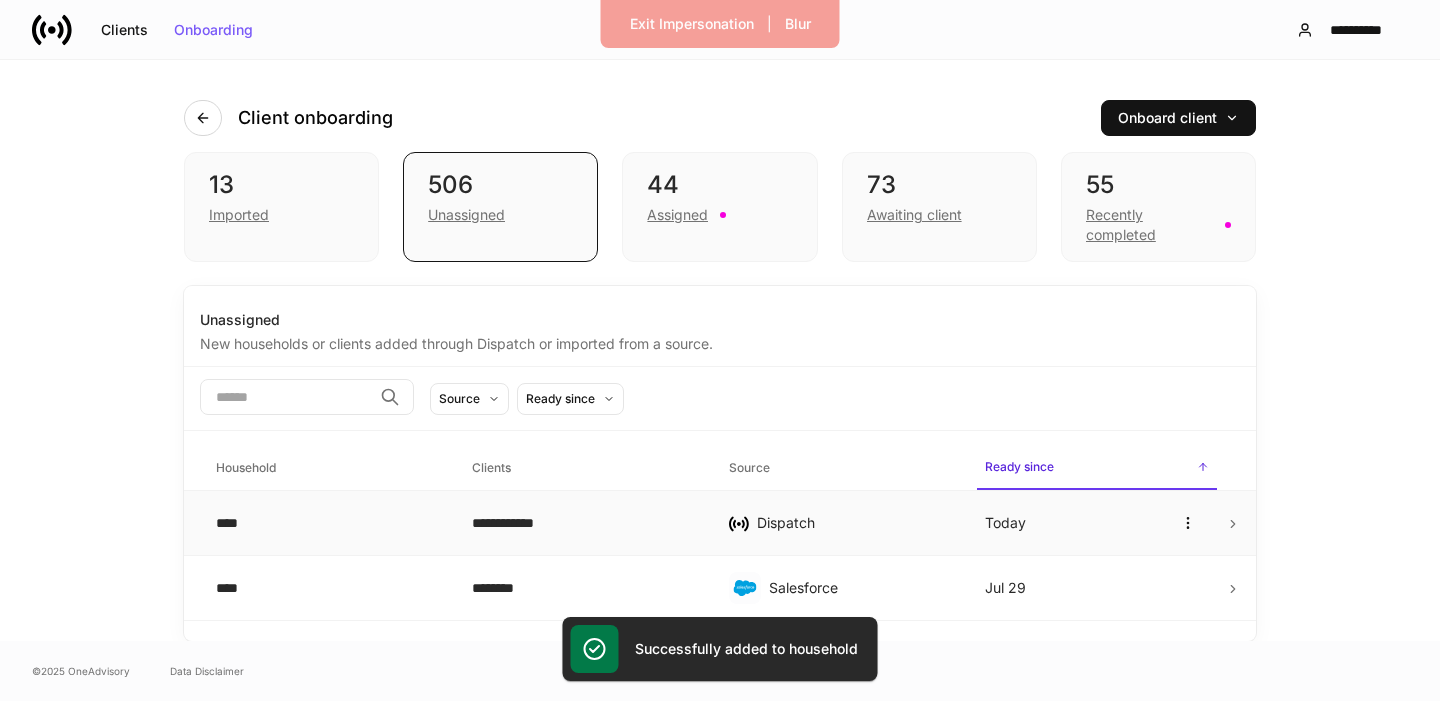 click on "**********" at bounding box center [584, 523] 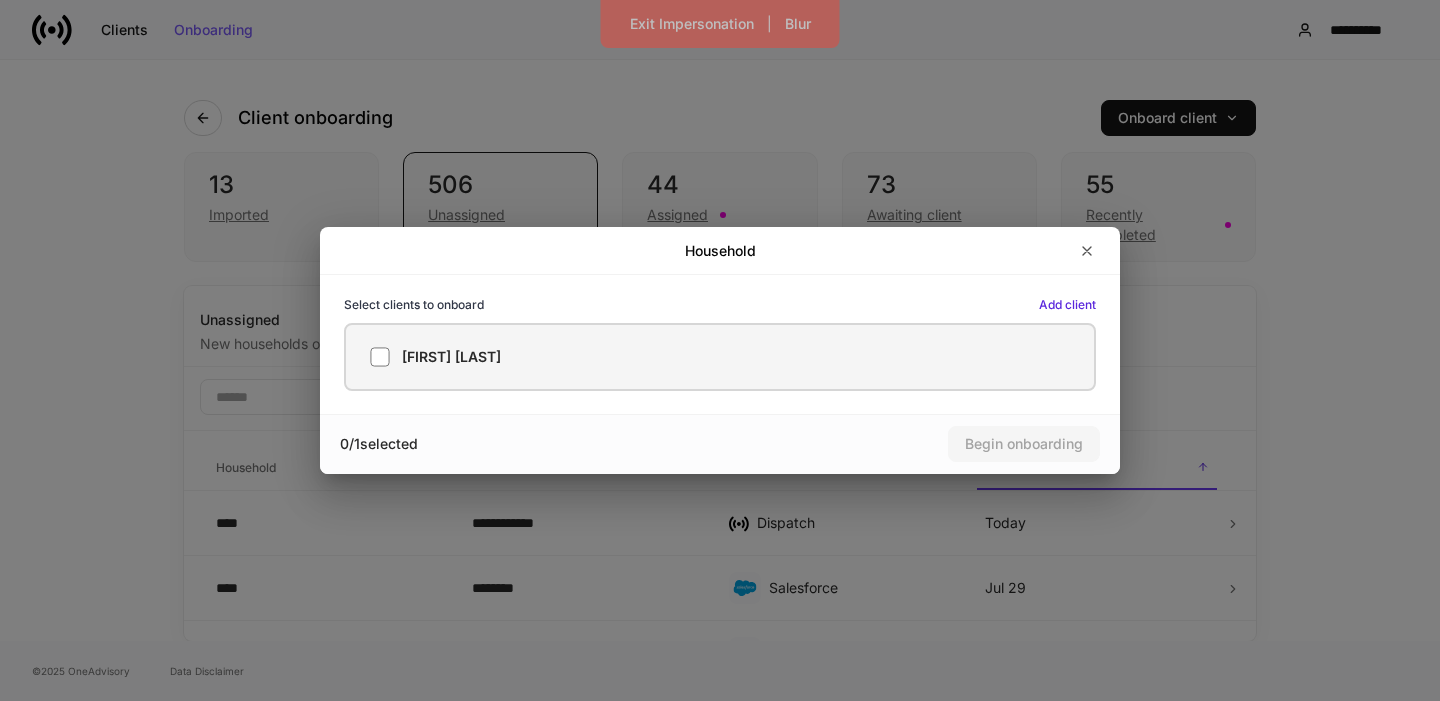 click on "[FIRST] [LAST]" at bounding box center [720, 357] 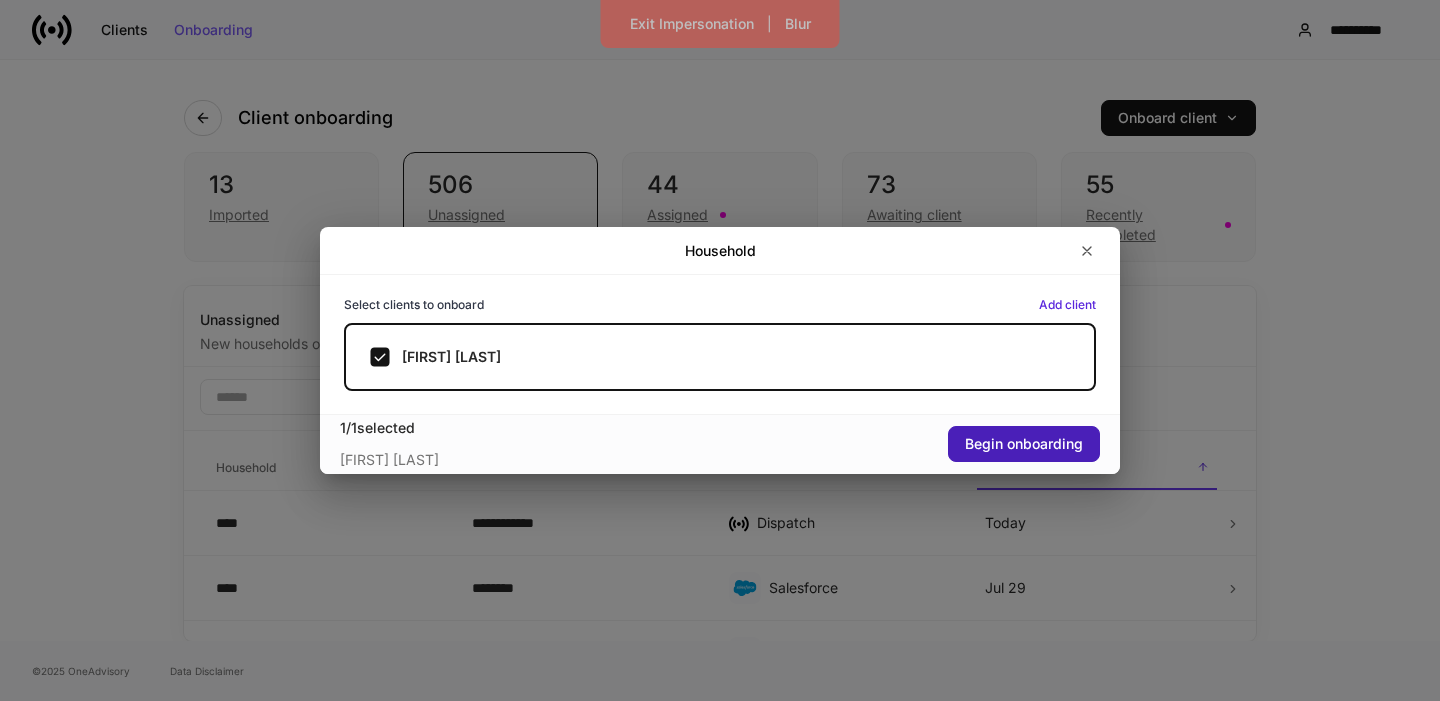 click on "Begin onboarding" at bounding box center [1024, 444] 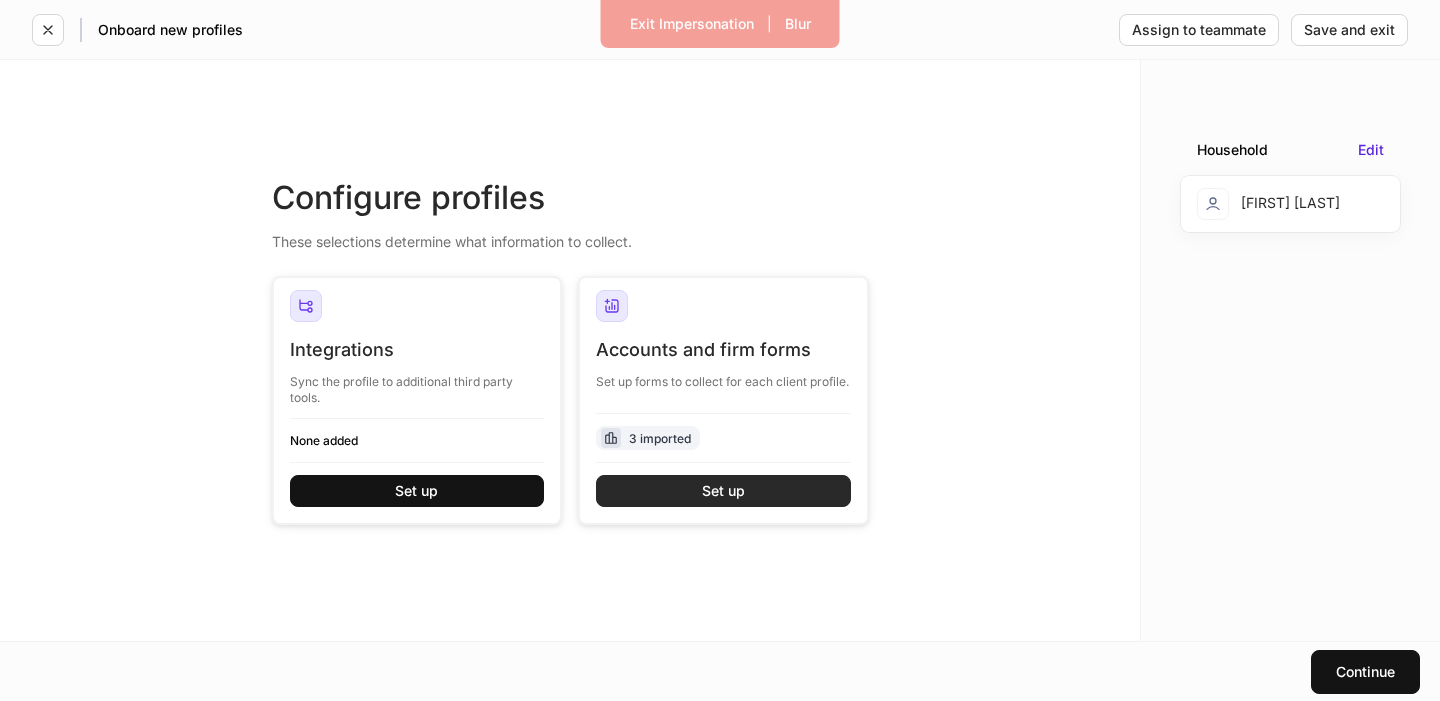 click on "Set up" at bounding box center [723, 491] 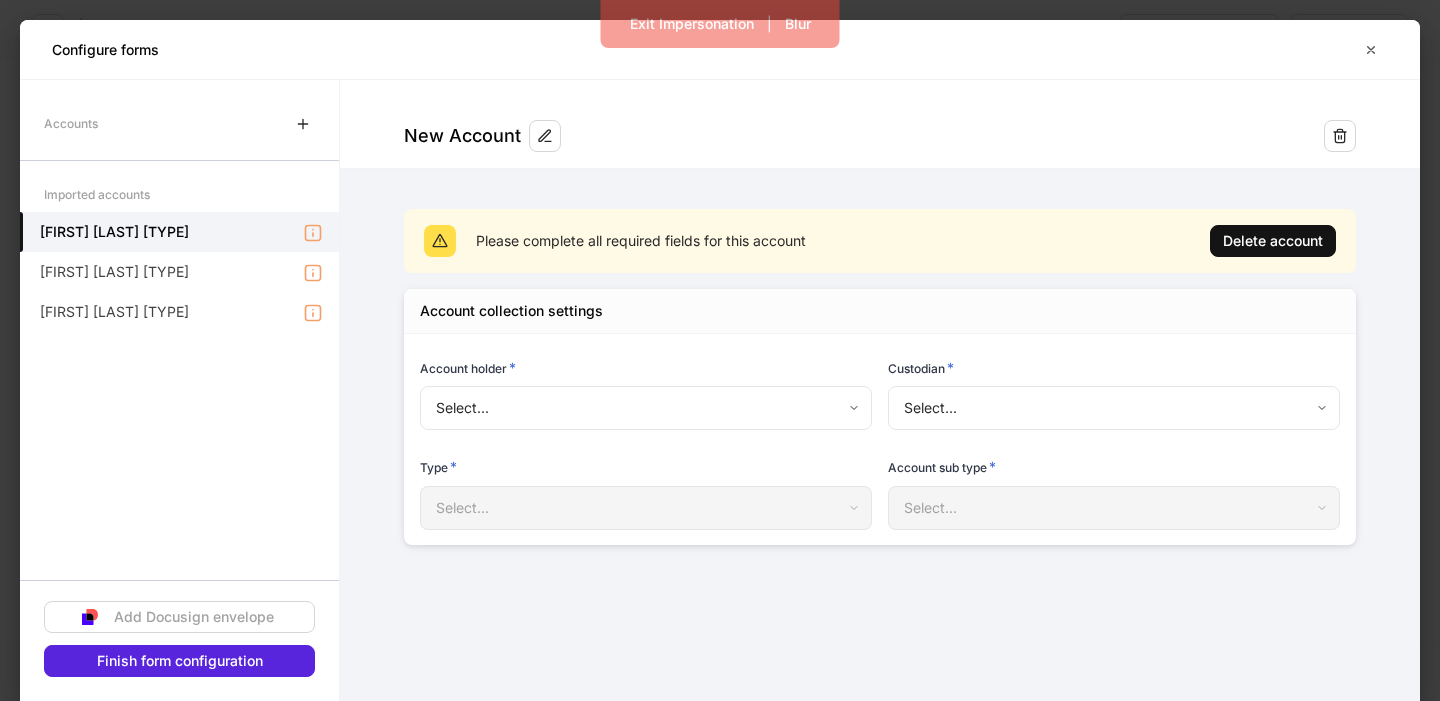 type on "**********" 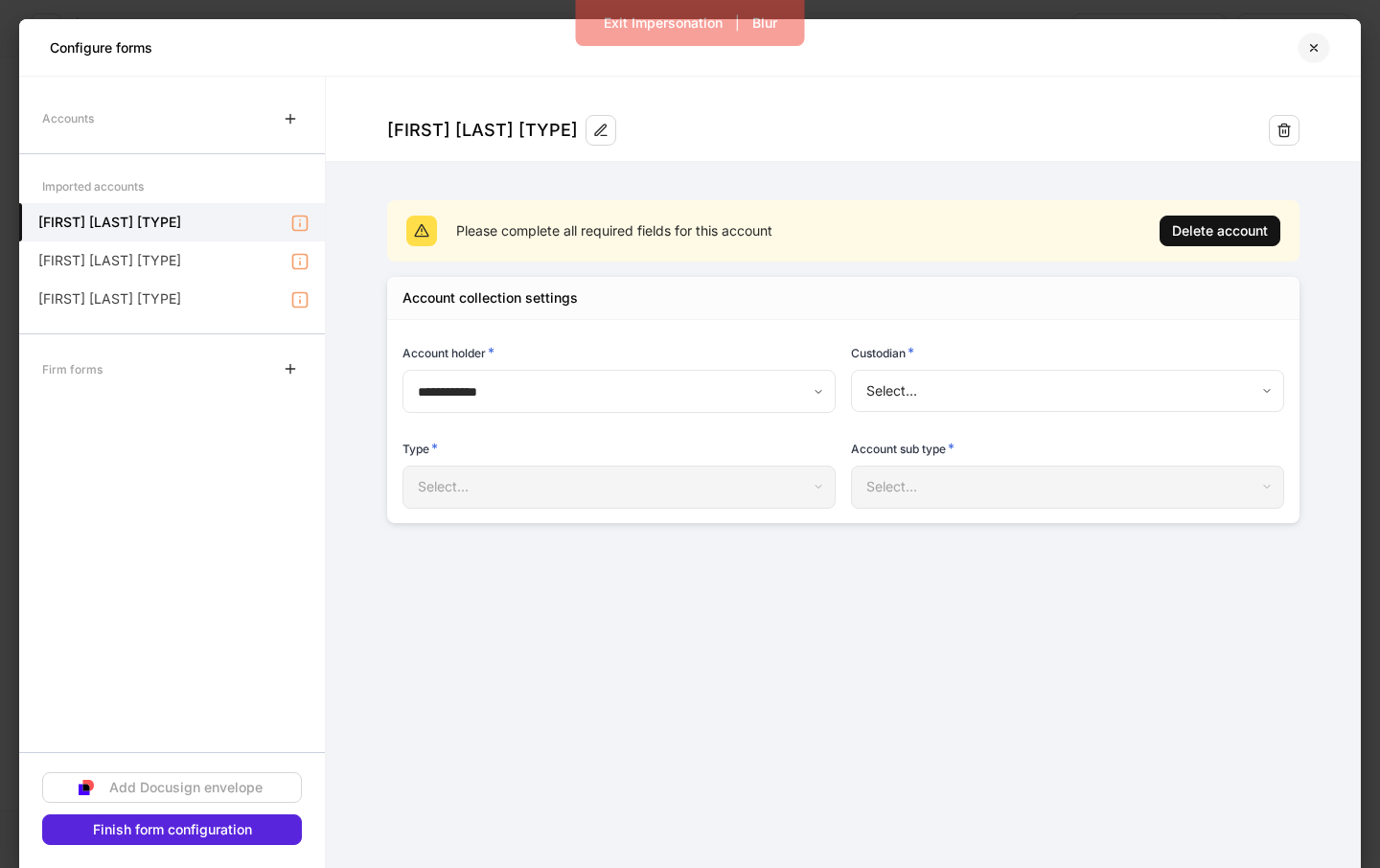 click 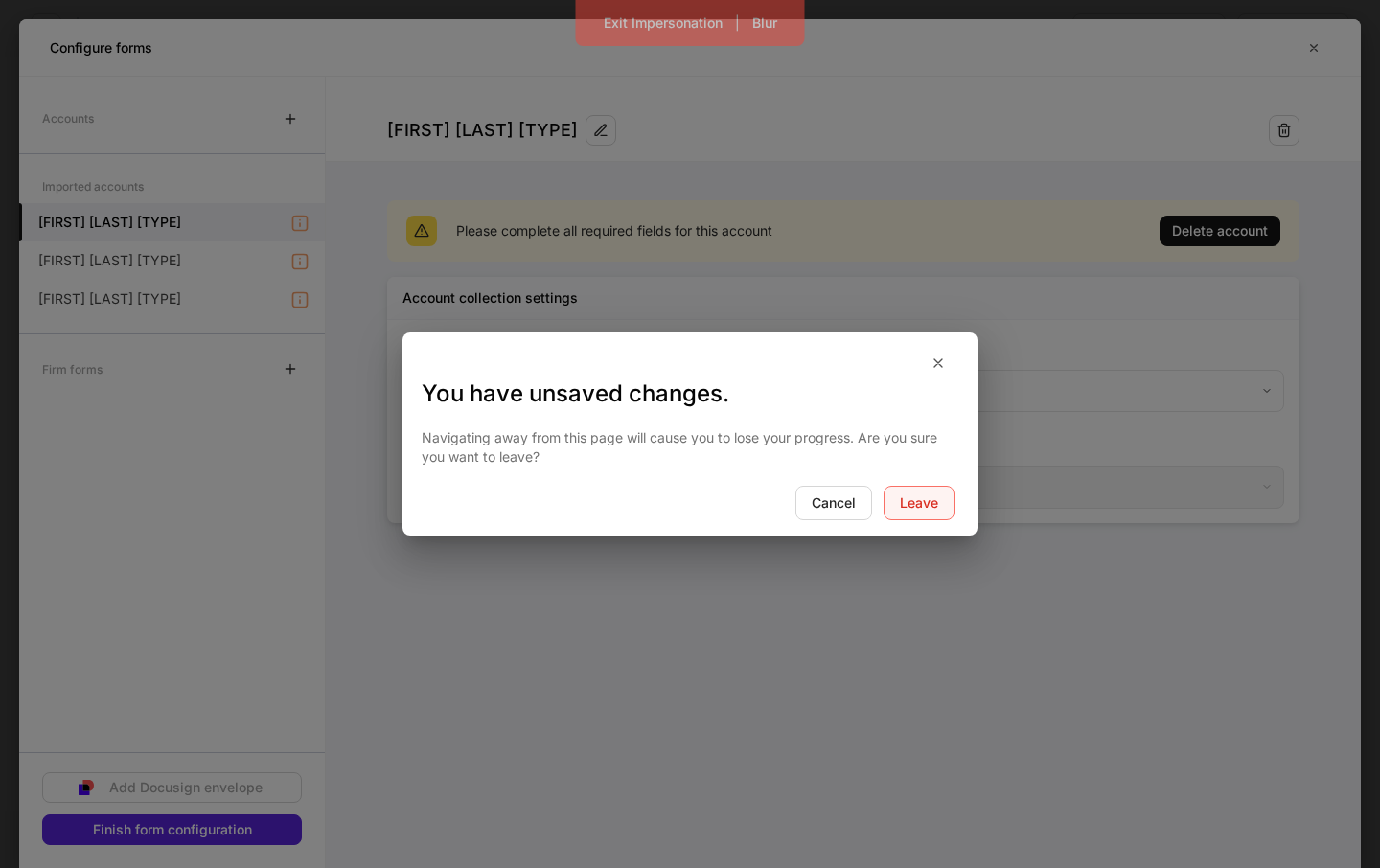 click on "Leave" at bounding box center [919, 503] 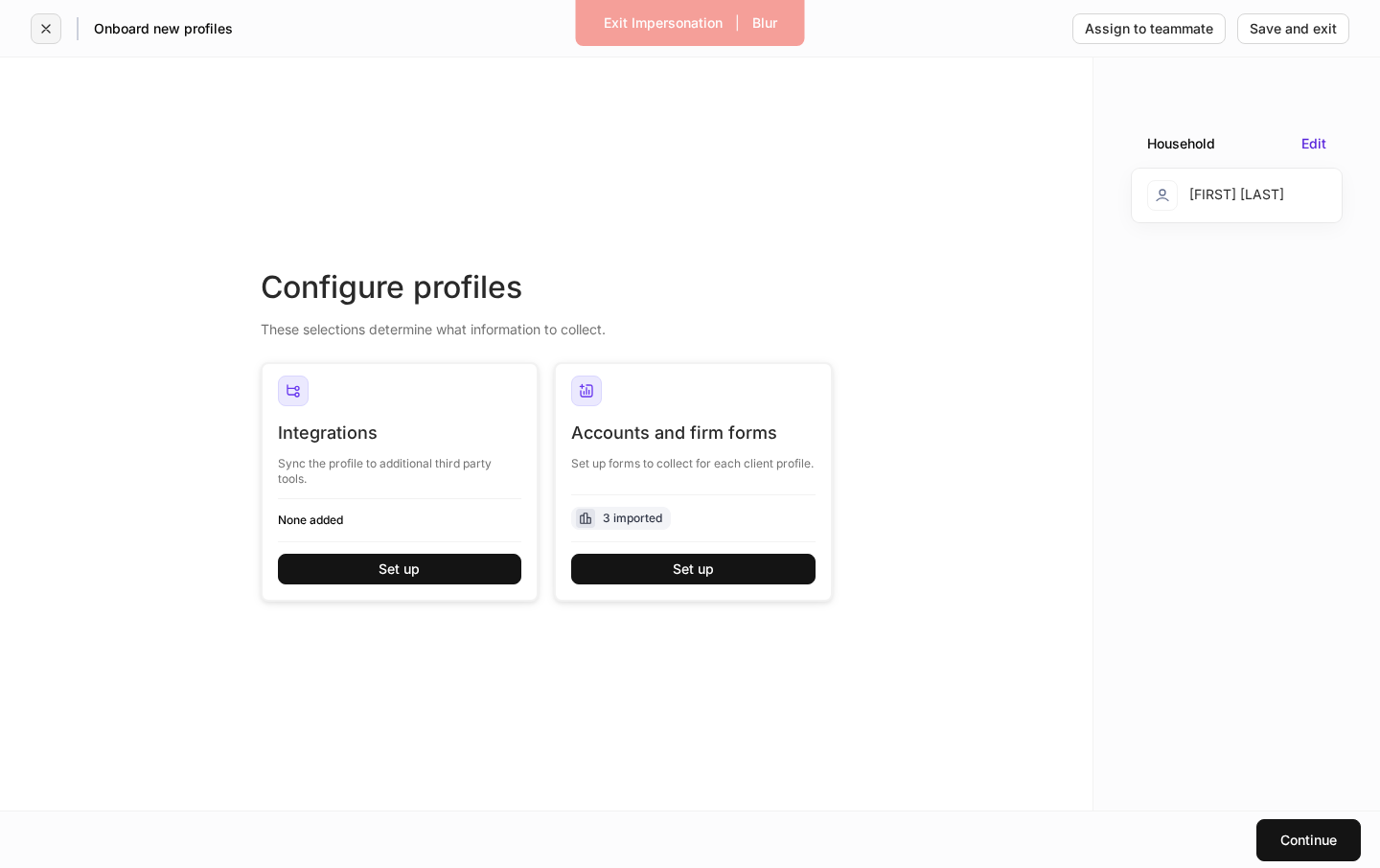 click 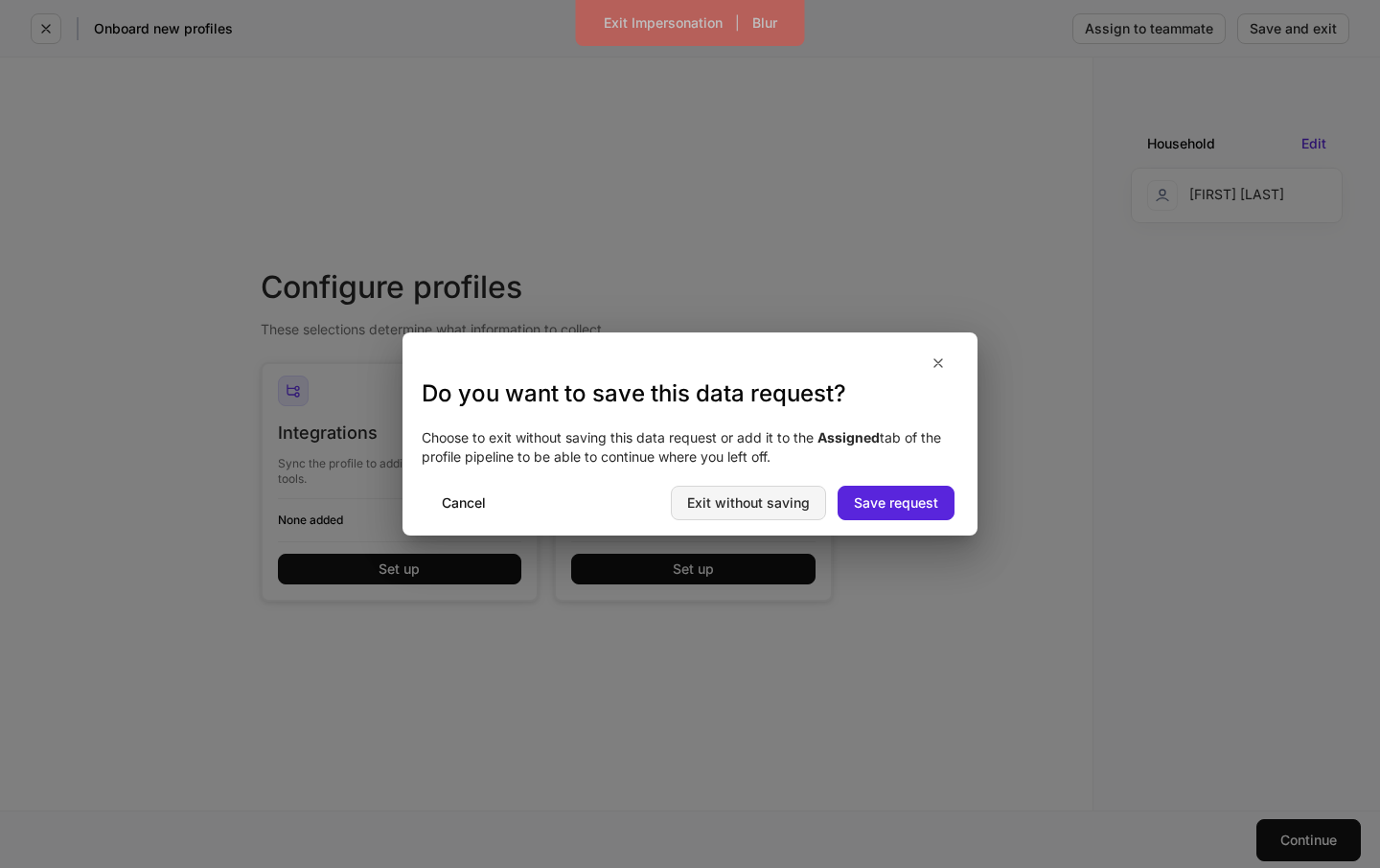 click on "Exit without saving" at bounding box center (748, 503) 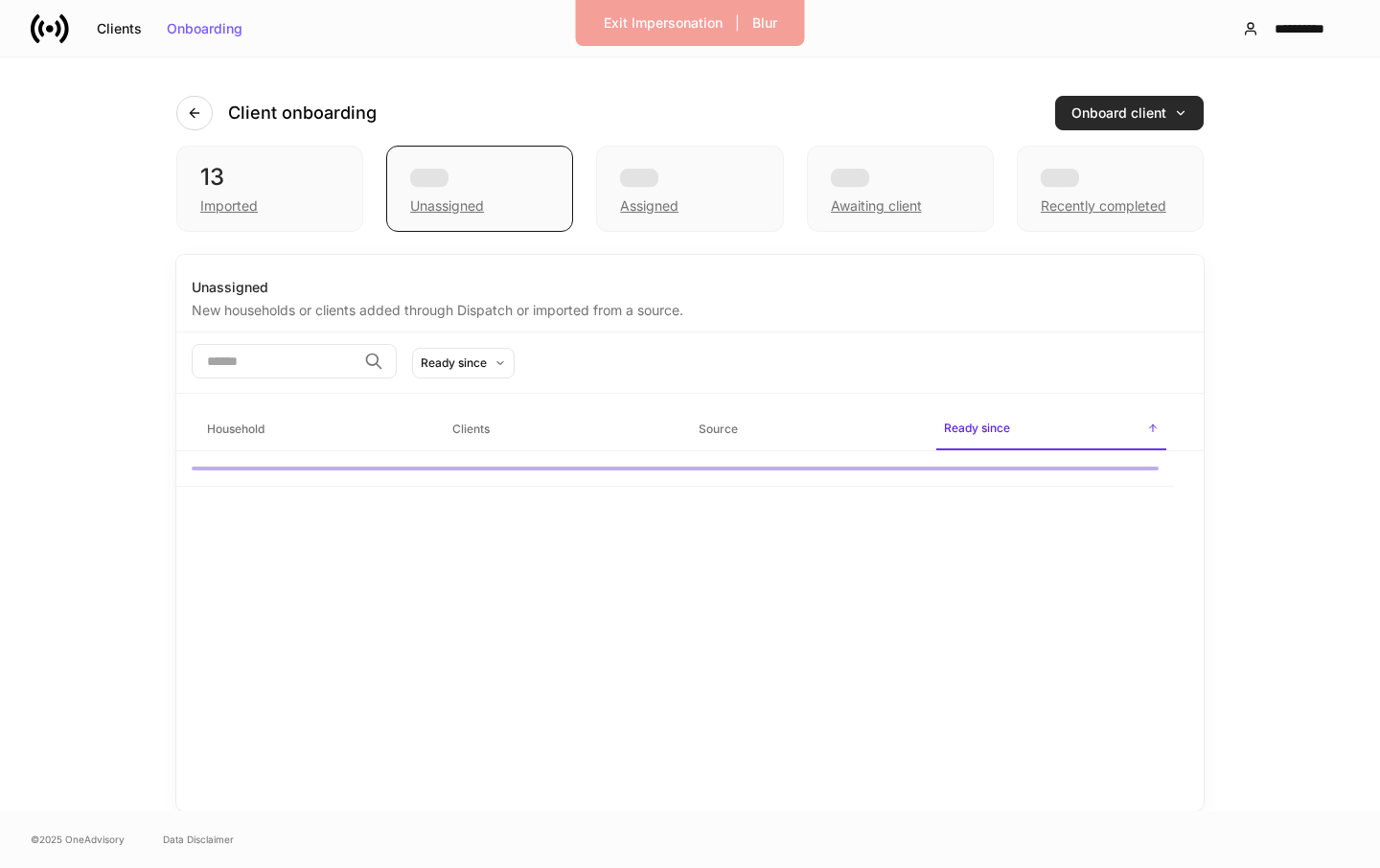 click on "Onboard client" at bounding box center [1129, 113] 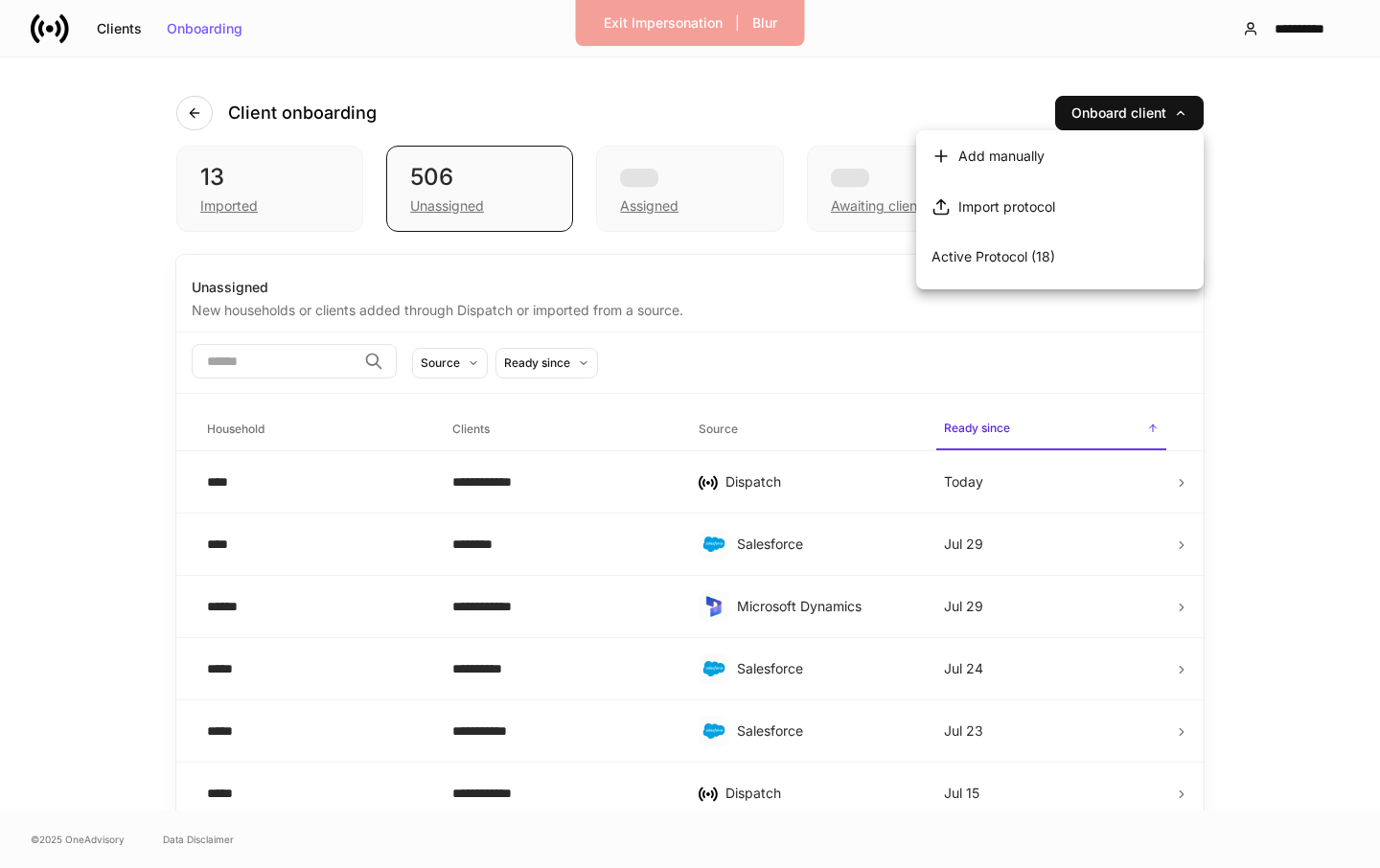 click on "Active Protocol (18)" at bounding box center (1060, 257) 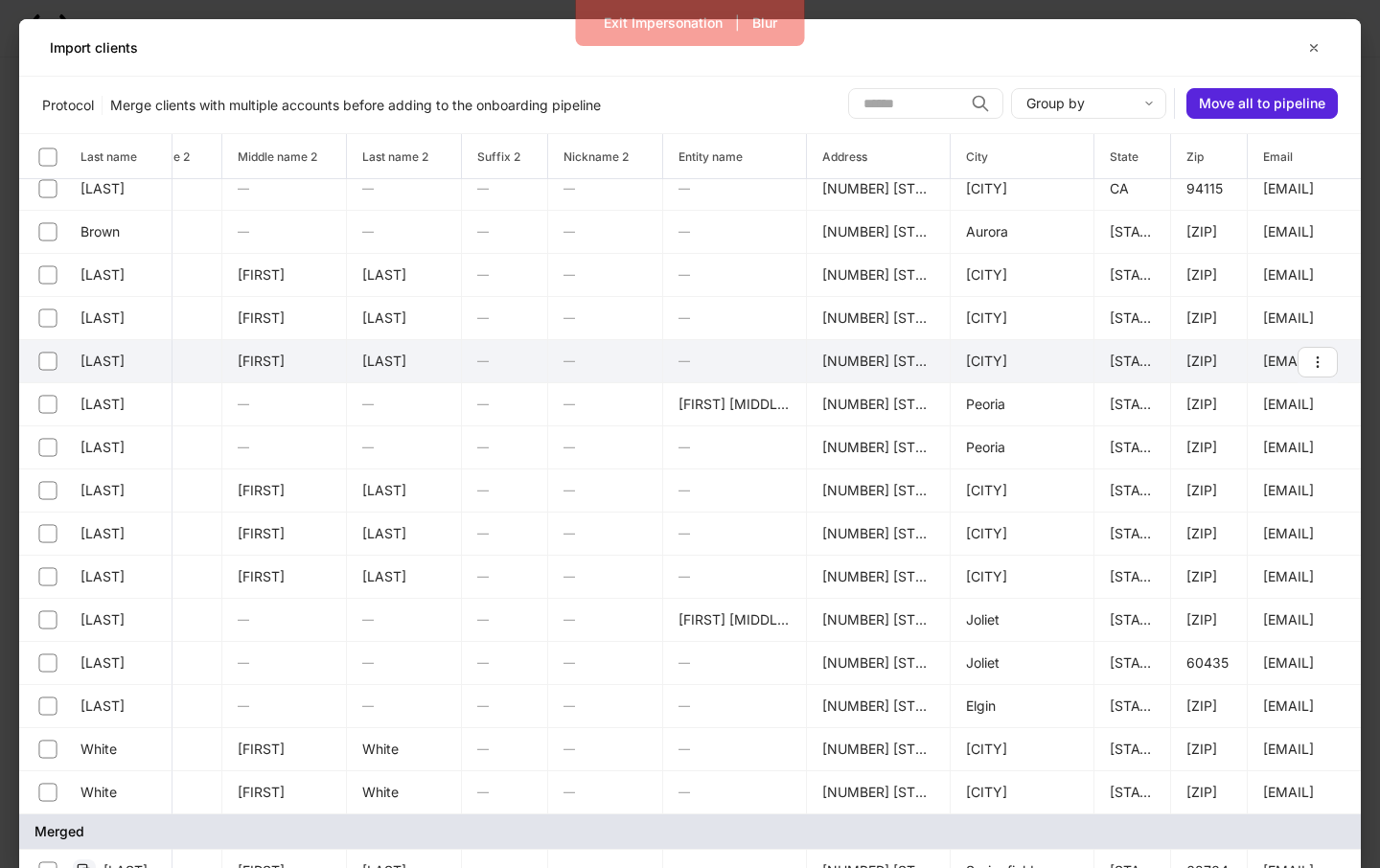 scroll, scrollTop: 201, scrollLeft: 640, axis: both 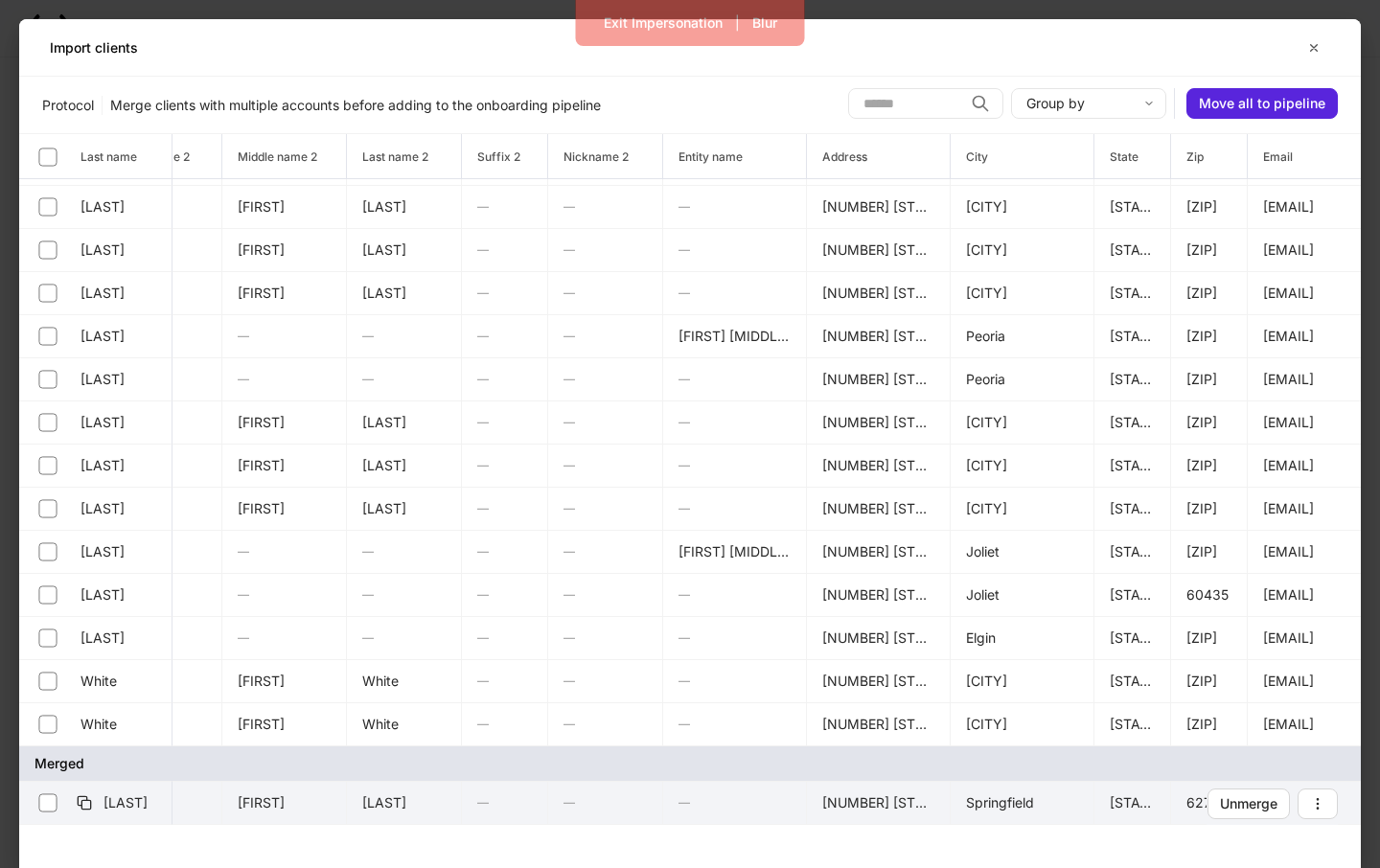 drag, startPoint x: 871, startPoint y: 721, endPoint x: 852, endPoint y: 782, distance: 63.89053 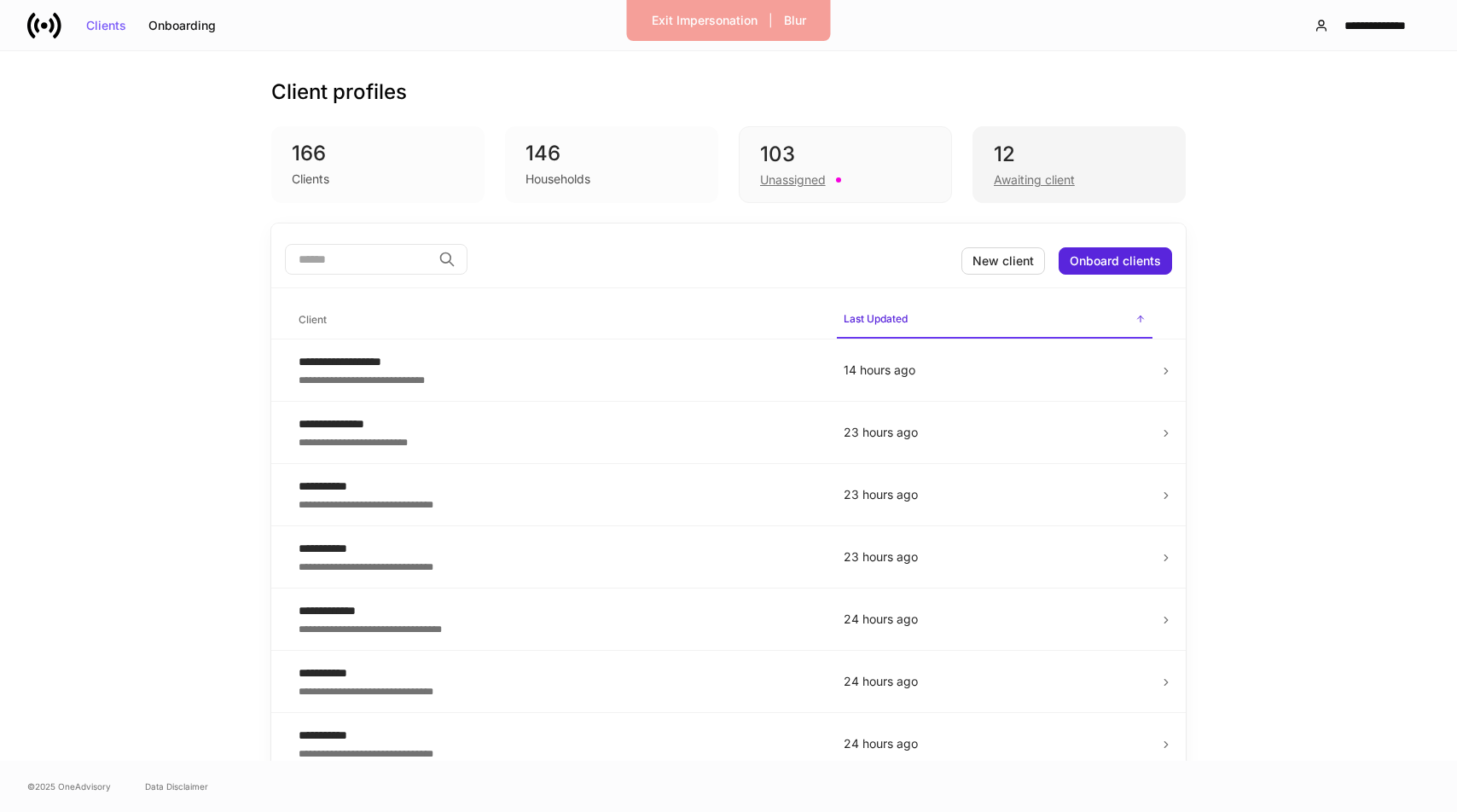 scroll, scrollTop: 0, scrollLeft: 0, axis: both 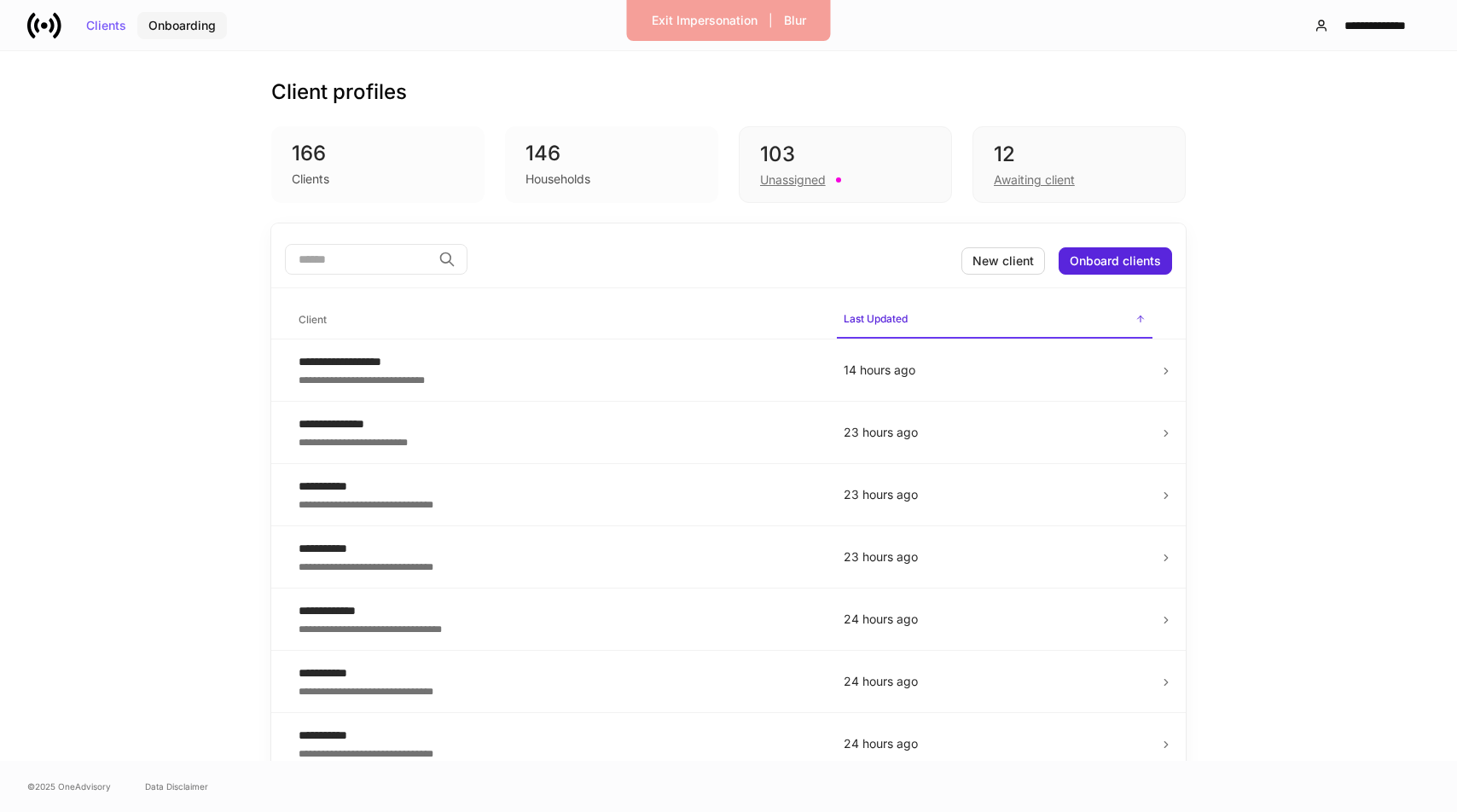 click on "Onboarding" at bounding box center [182, 26] 